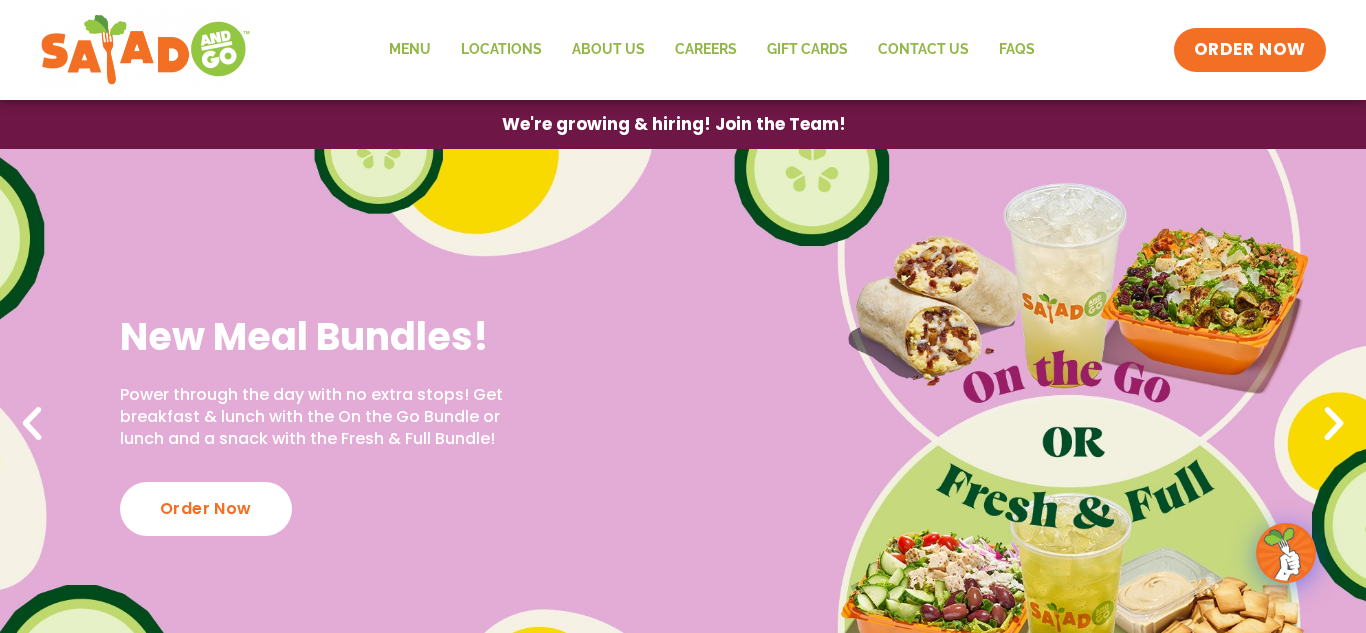 scroll, scrollTop: 0, scrollLeft: 0, axis: both 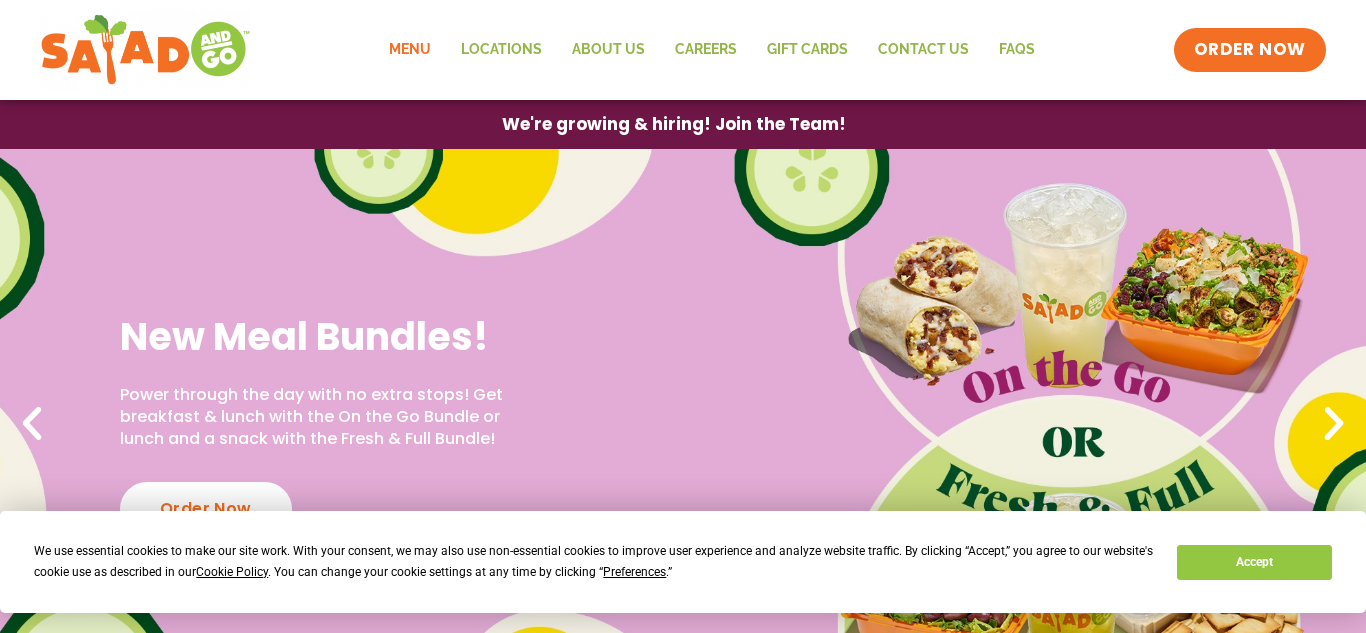 click on "Menu" 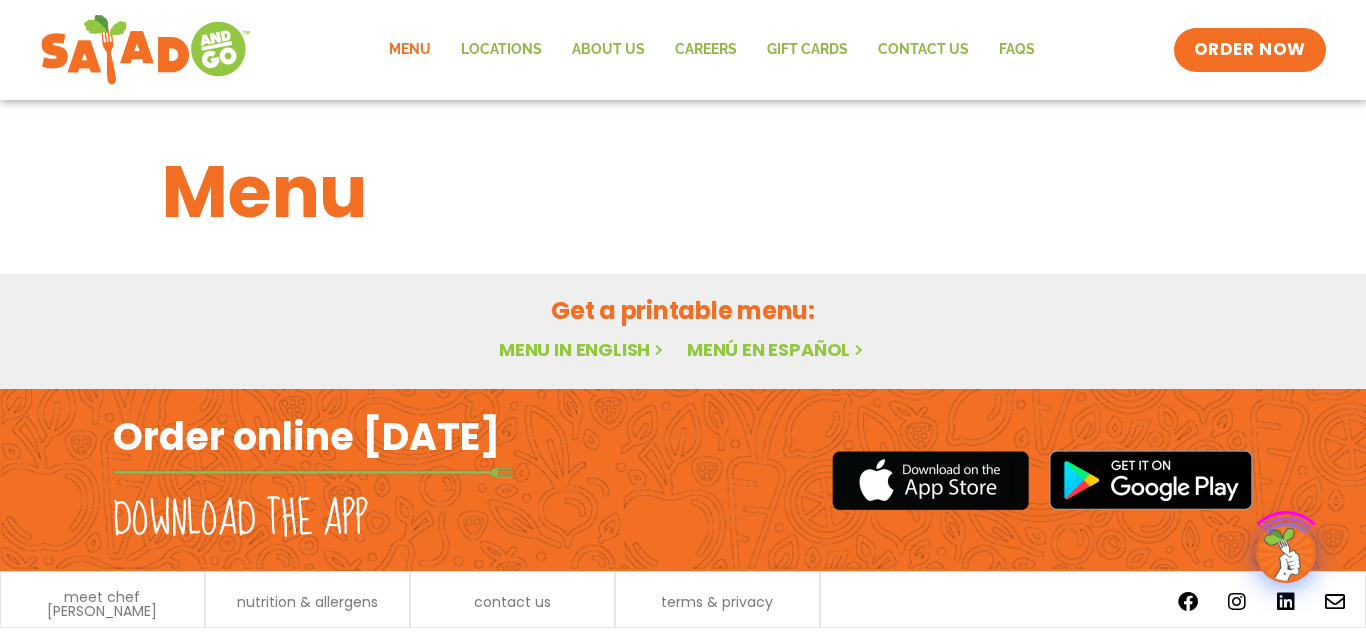 scroll, scrollTop: 0, scrollLeft: 0, axis: both 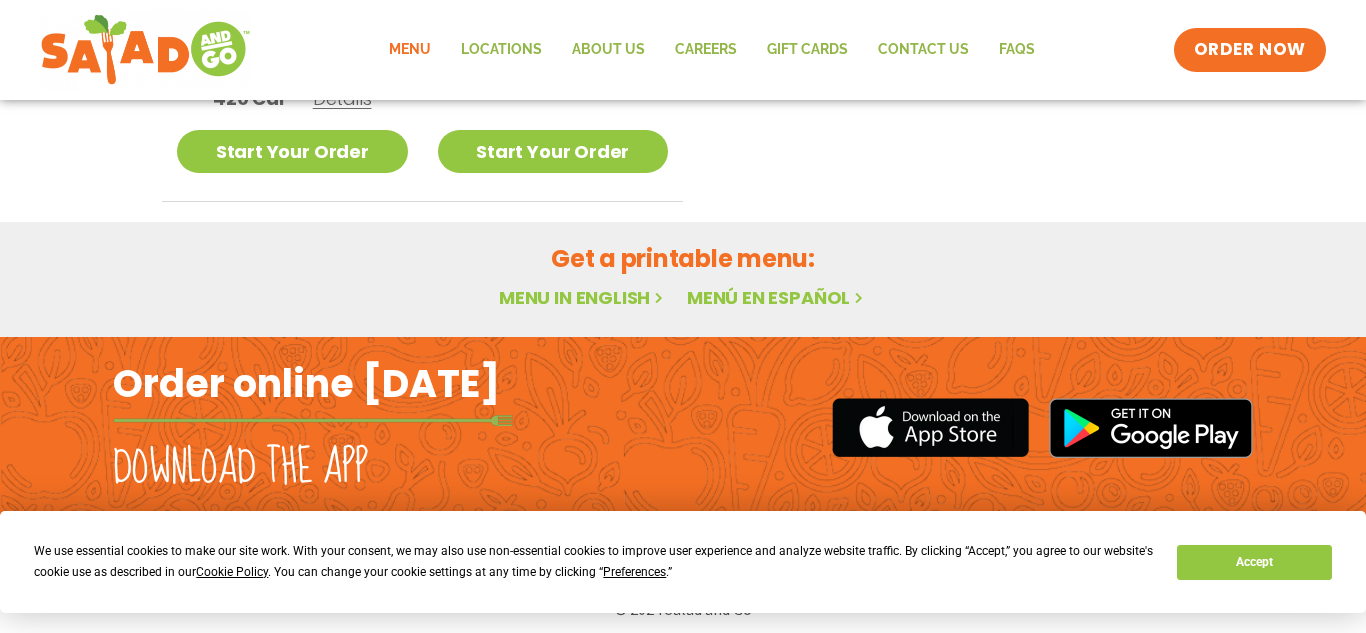 click on "Menu in English" at bounding box center [583, 297] 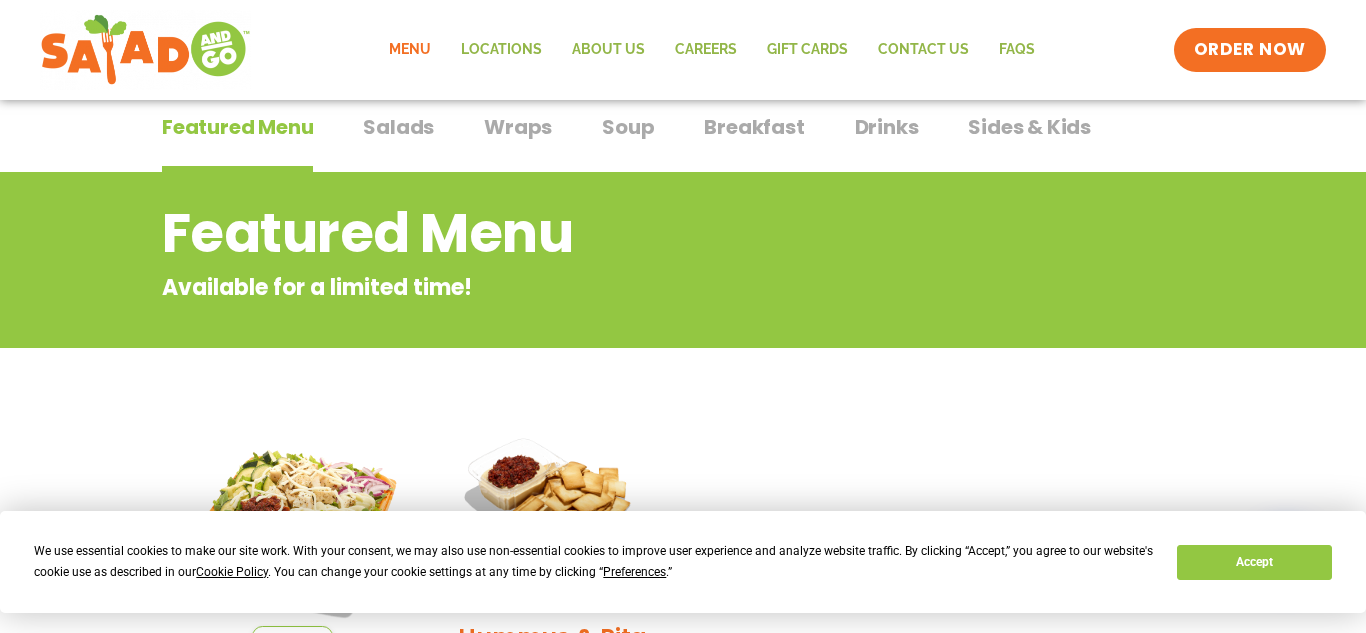 scroll, scrollTop: 163, scrollLeft: 0, axis: vertical 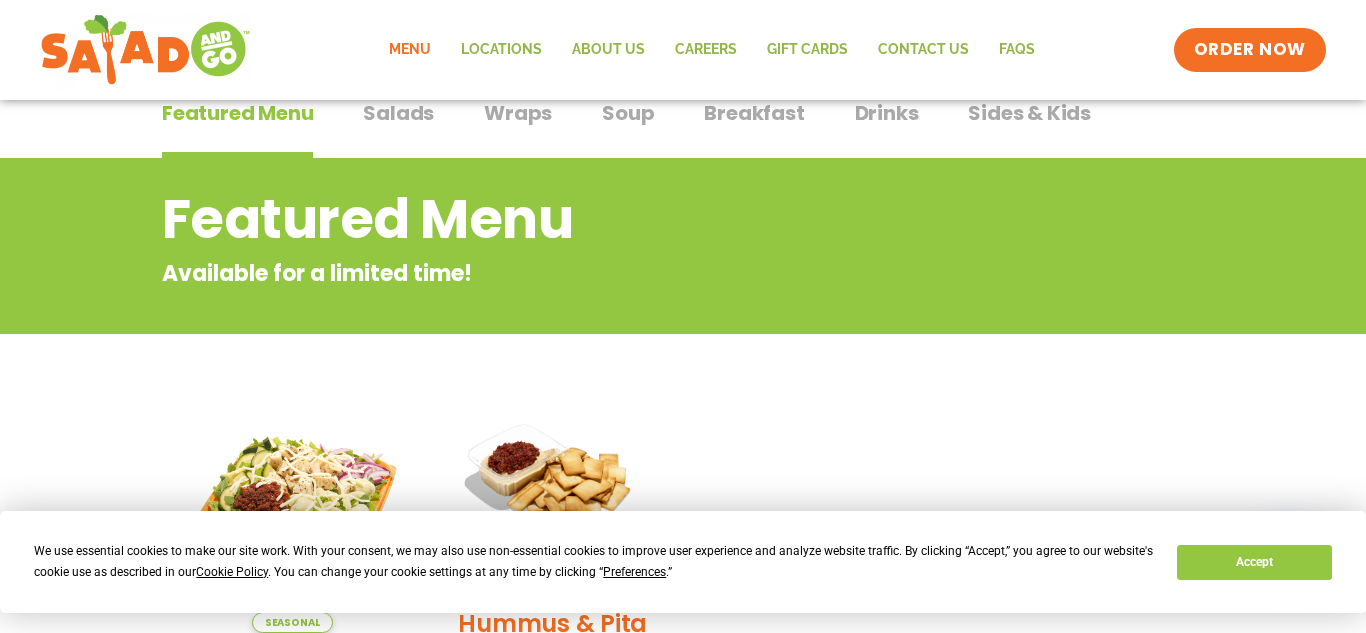 click on "Breakfast" at bounding box center (754, 113) 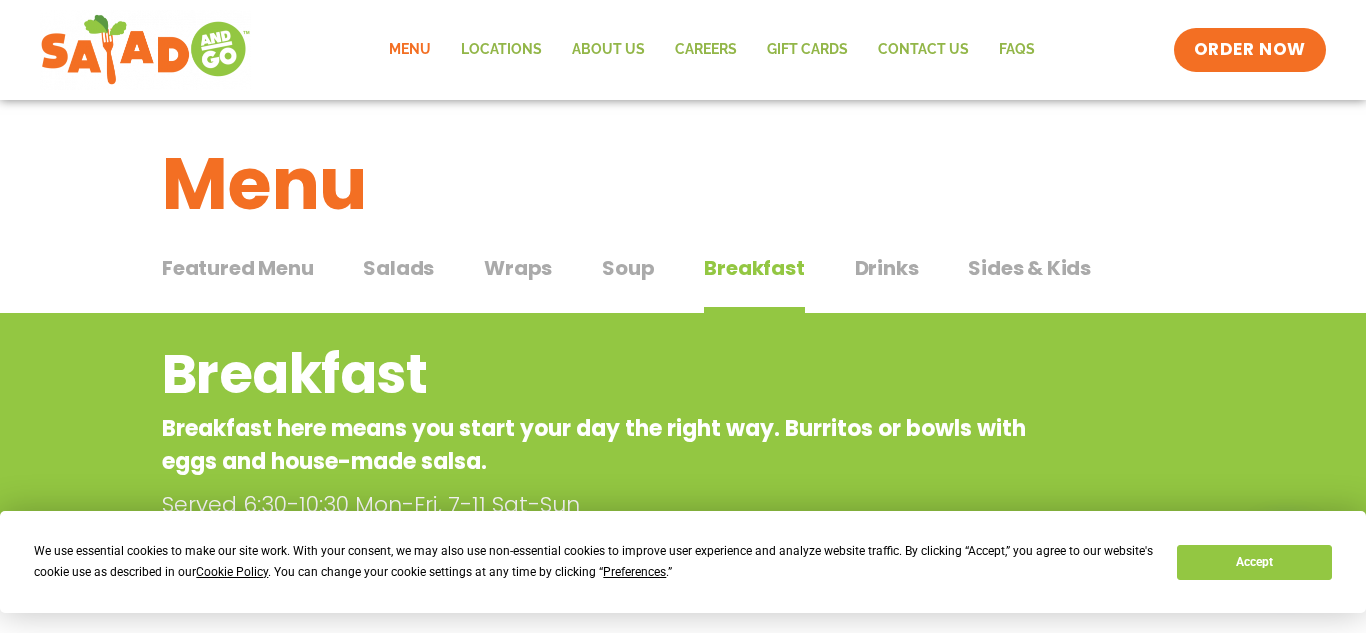 scroll, scrollTop: 0, scrollLeft: 0, axis: both 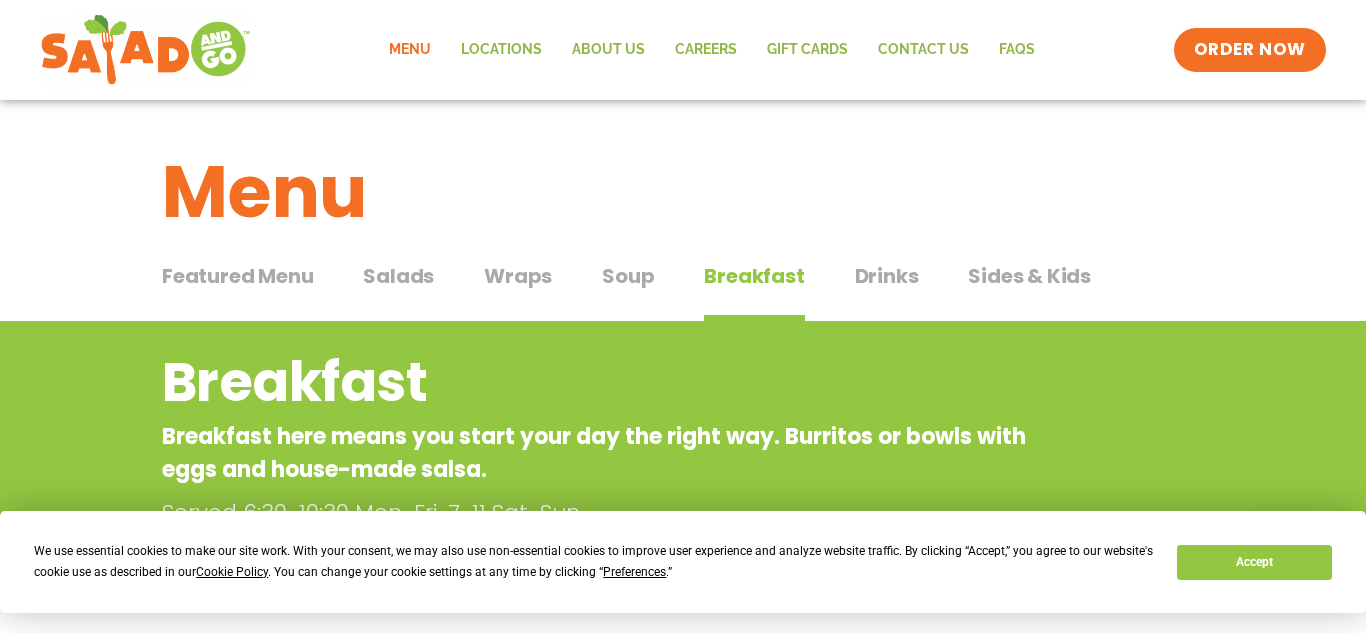 click on "Salads" at bounding box center [398, 276] 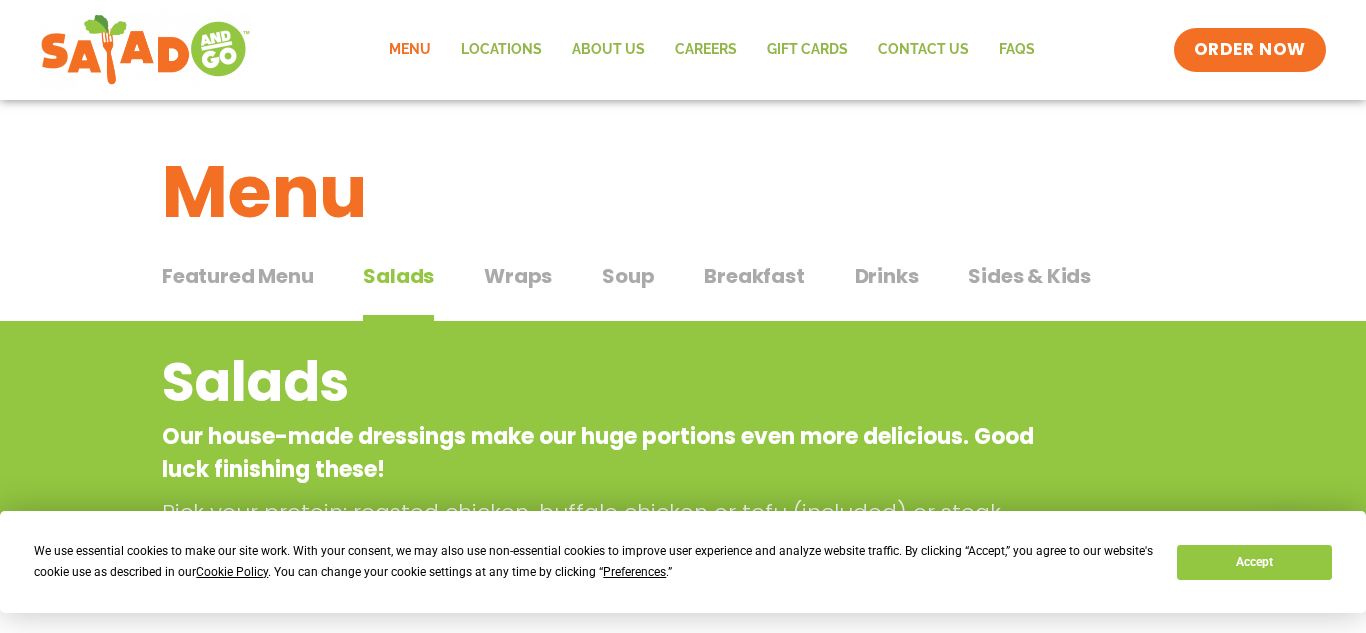 click on "Featured Menu" at bounding box center (237, 276) 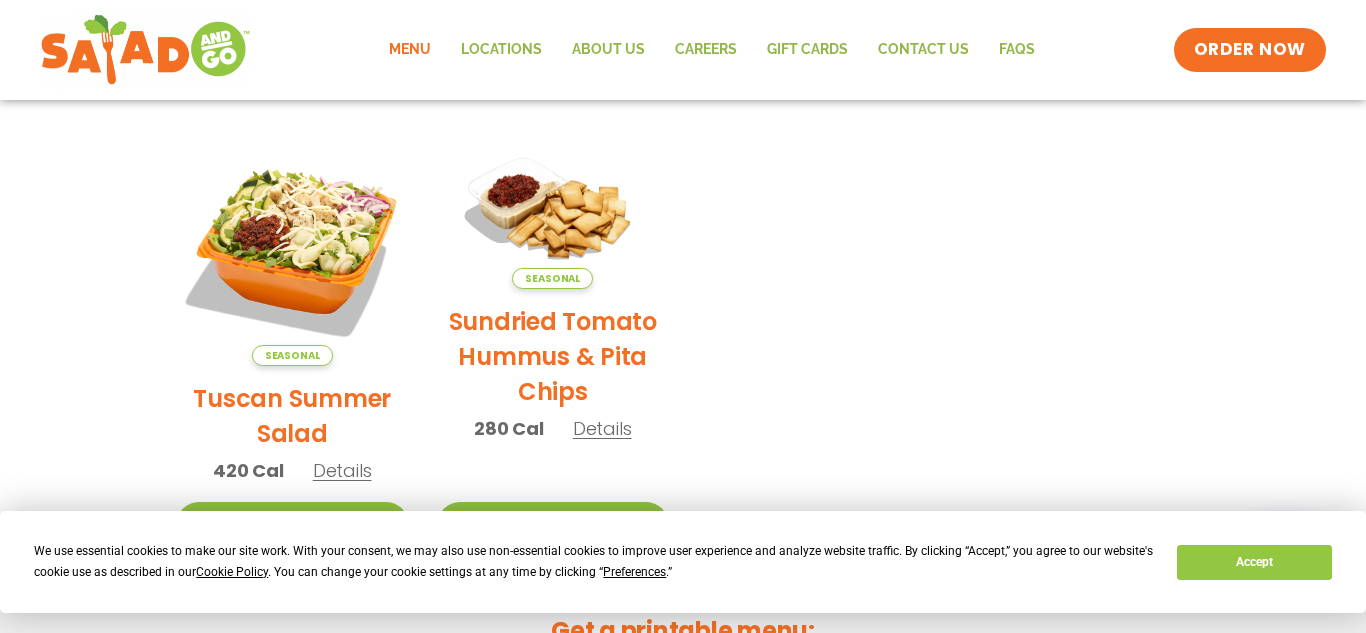 scroll, scrollTop: 429, scrollLeft: 0, axis: vertical 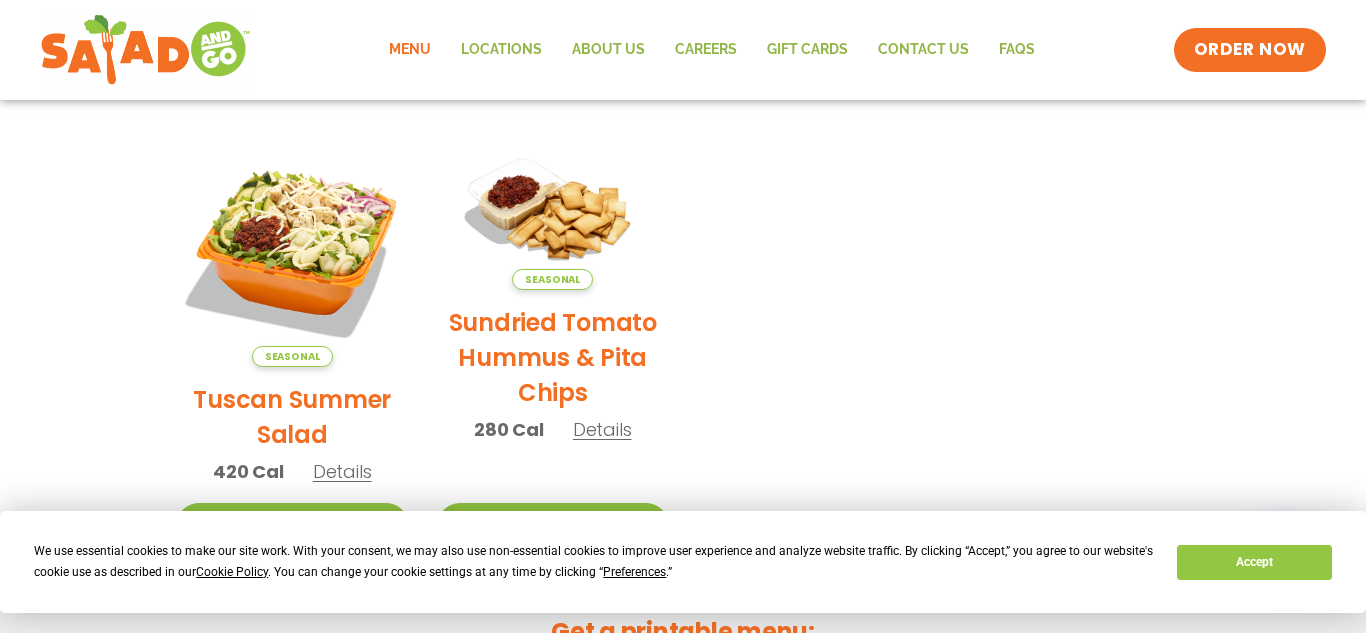 click on "Details" at bounding box center (342, 471) 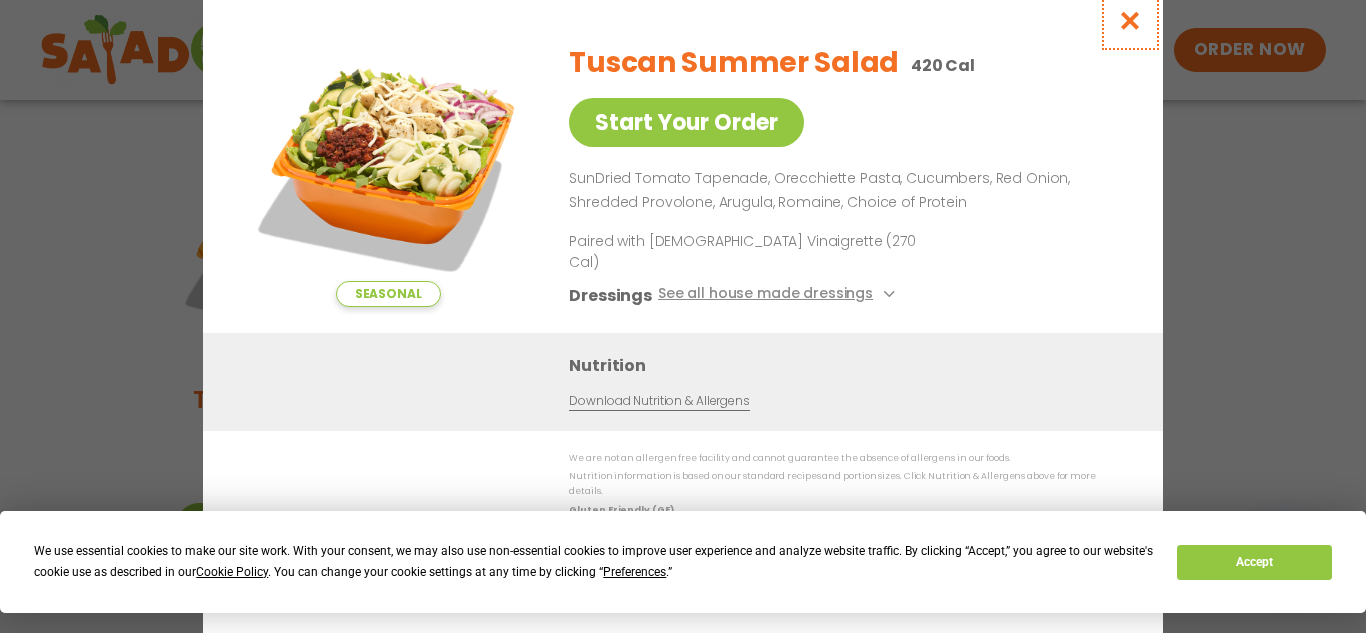 click at bounding box center (1130, 20) 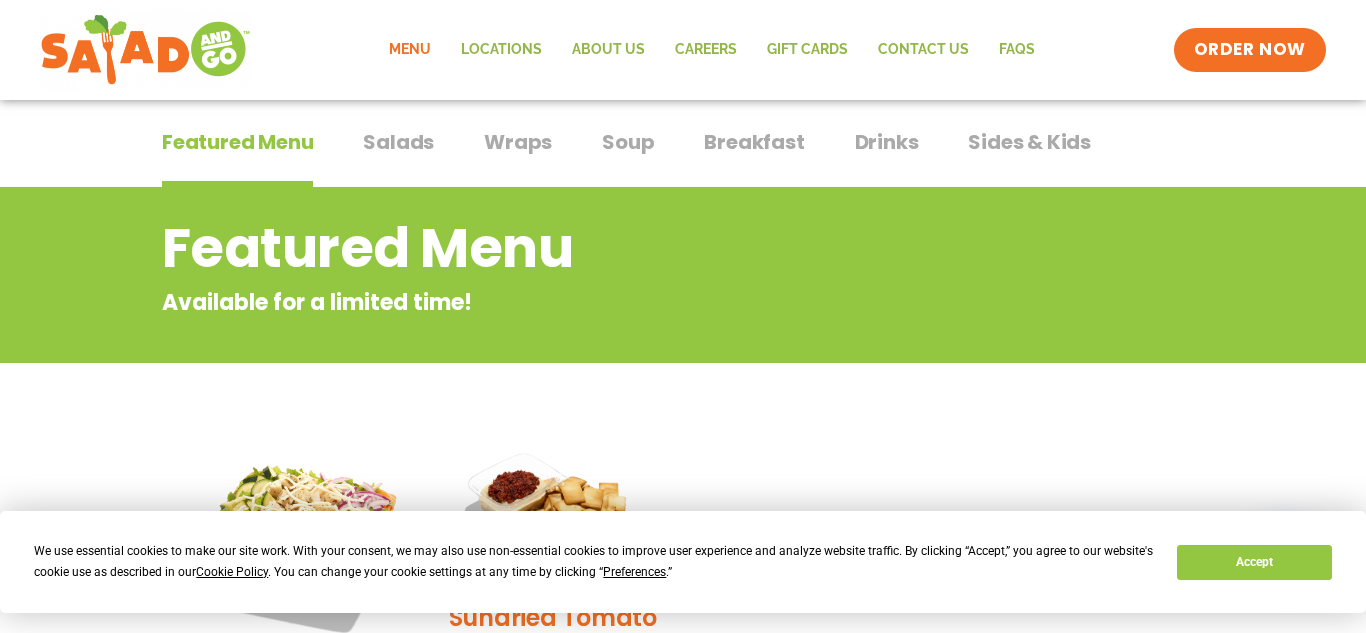 scroll, scrollTop: 0, scrollLeft: 0, axis: both 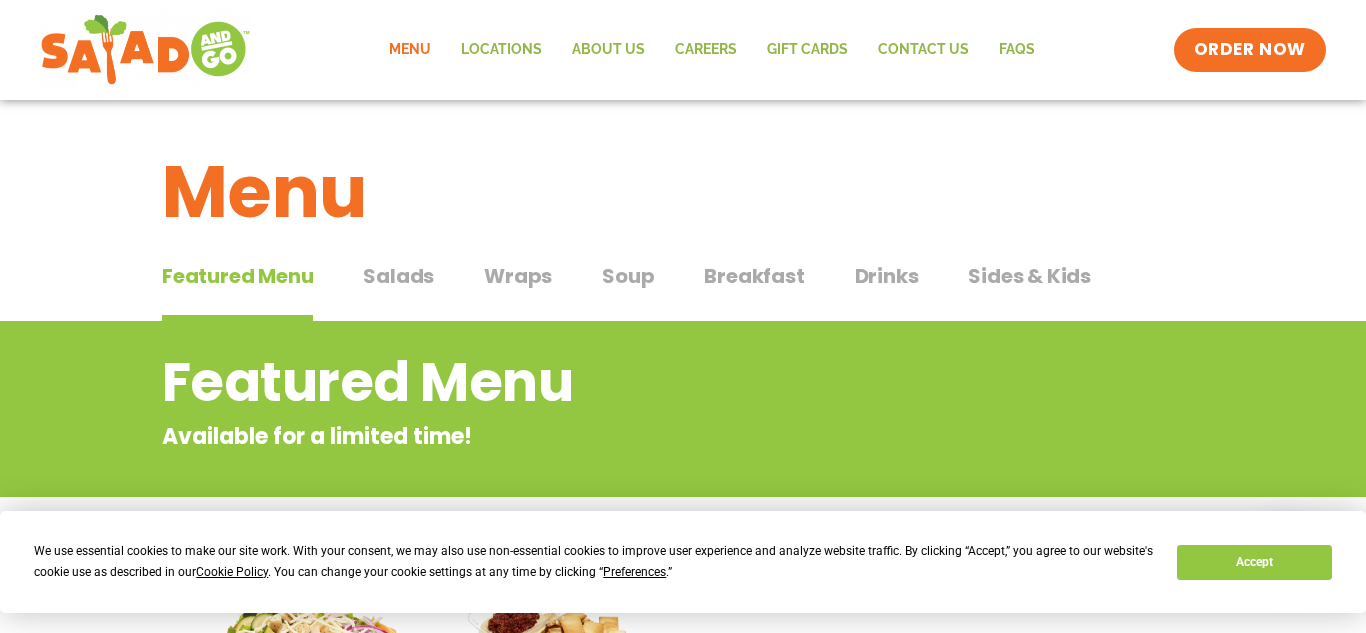 click on "Salads" at bounding box center [398, 276] 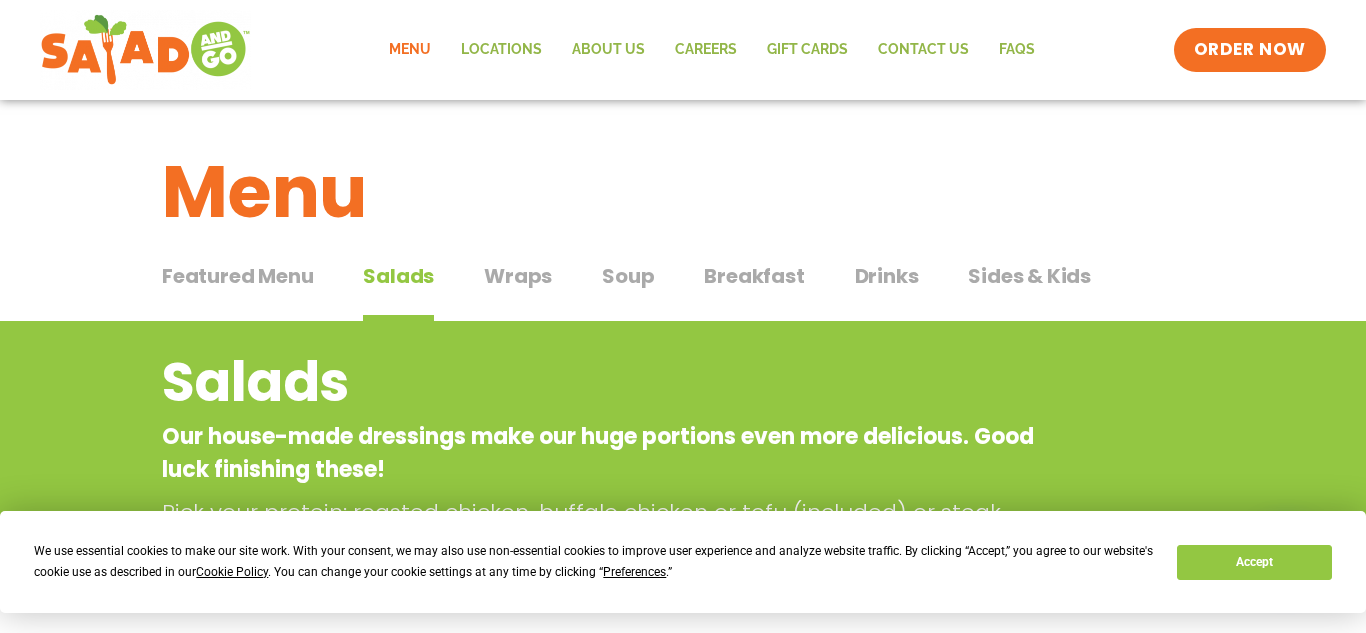 click on "Wraps" at bounding box center [518, 276] 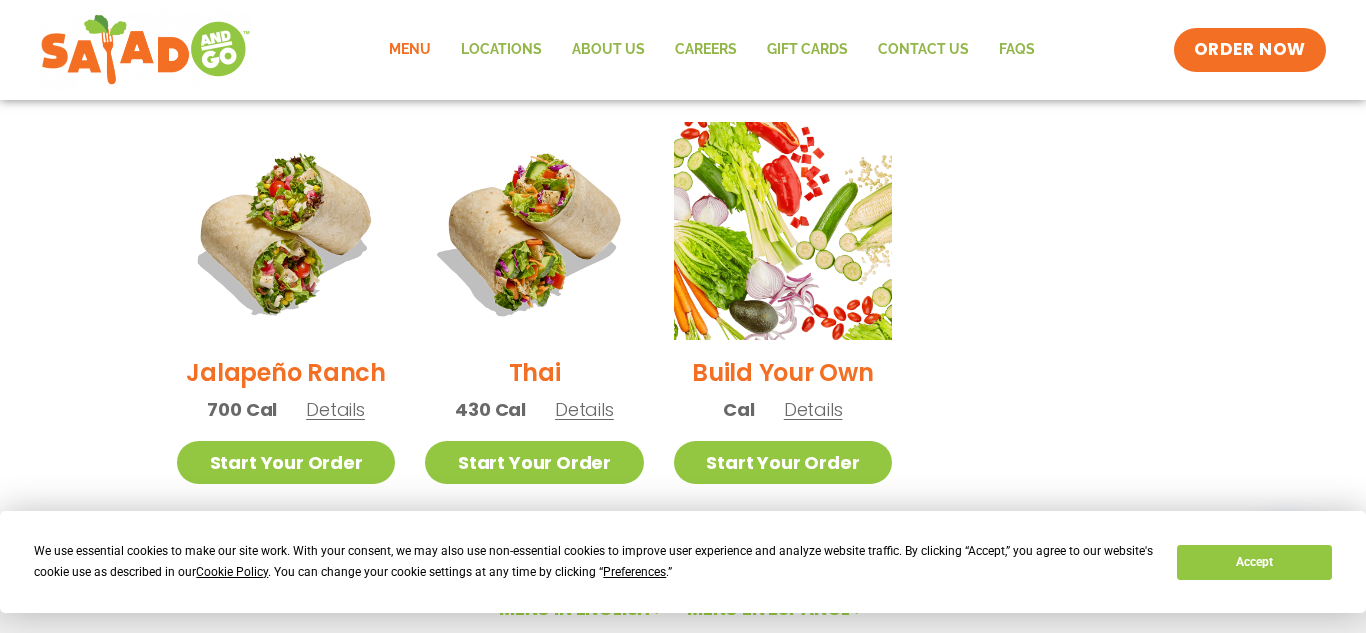 scroll, scrollTop: 1453, scrollLeft: 0, axis: vertical 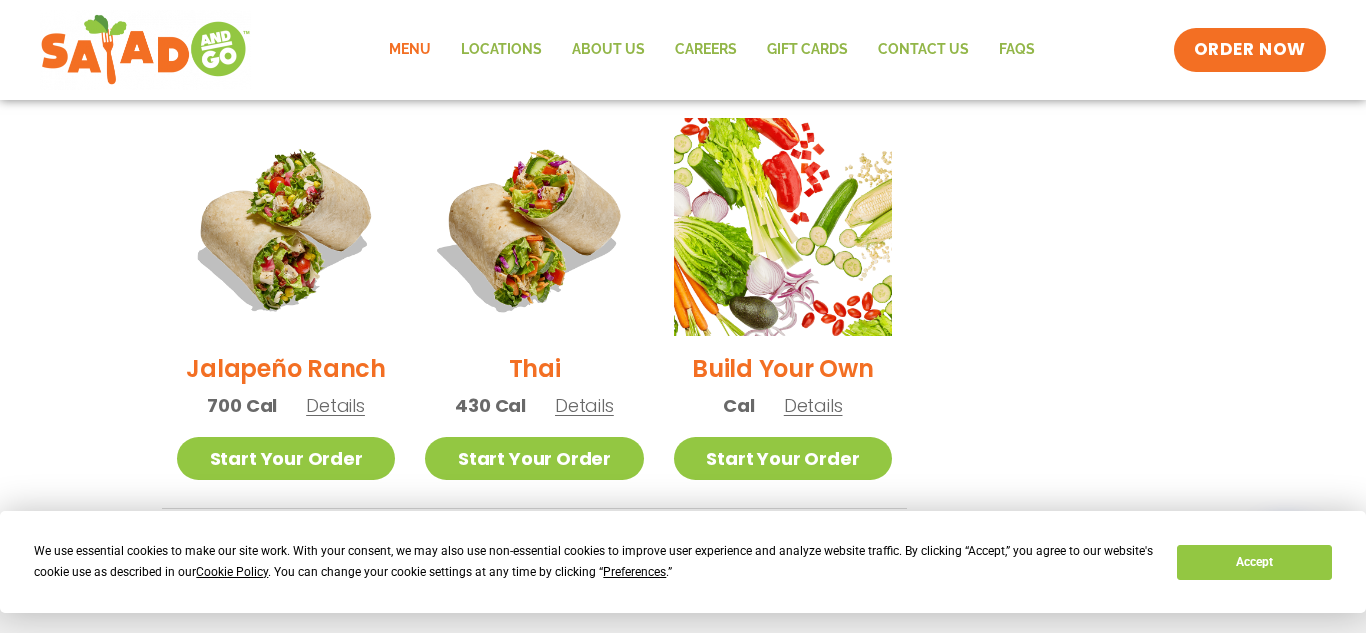 click on "Details" at bounding box center [584, 405] 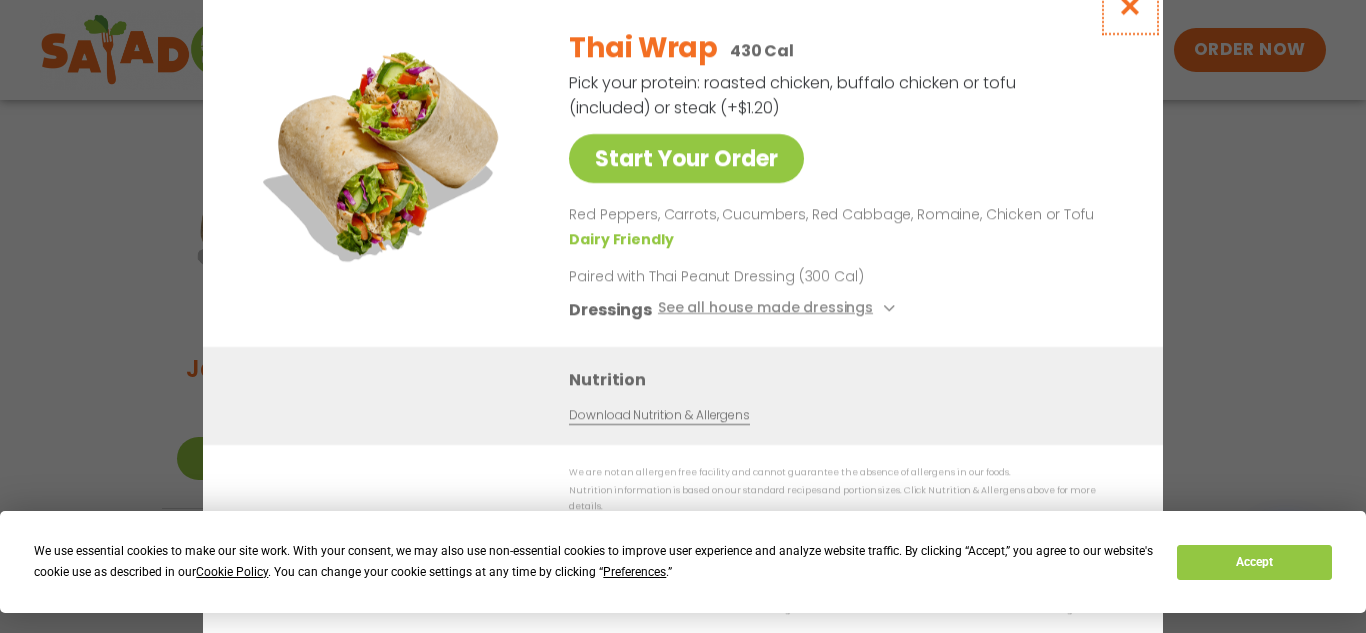 click at bounding box center [1130, 5] 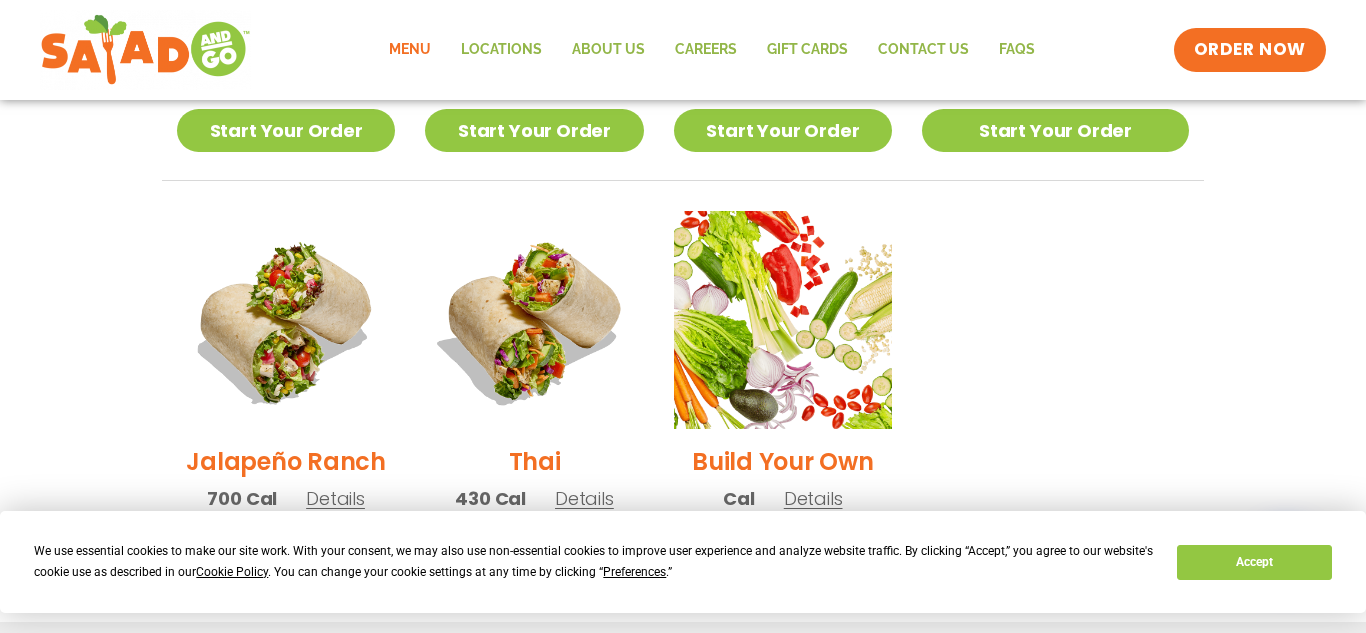 scroll, scrollTop: 1304, scrollLeft: 0, axis: vertical 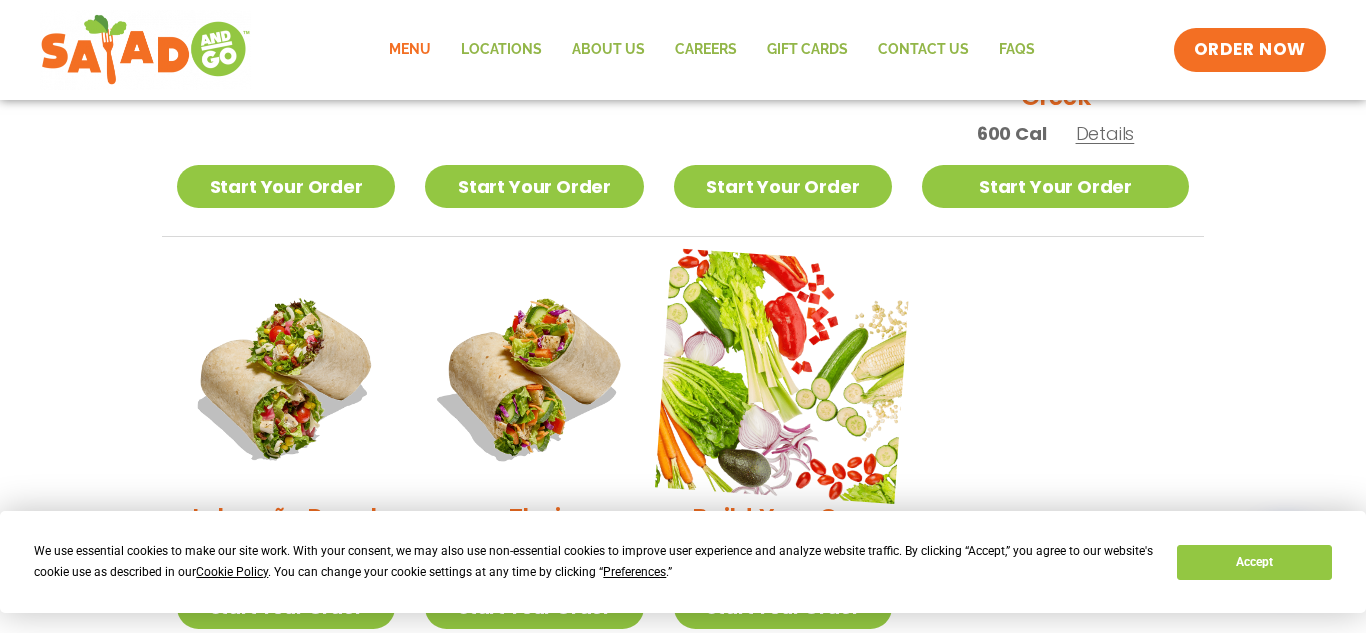 click at bounding box center (783, 376) 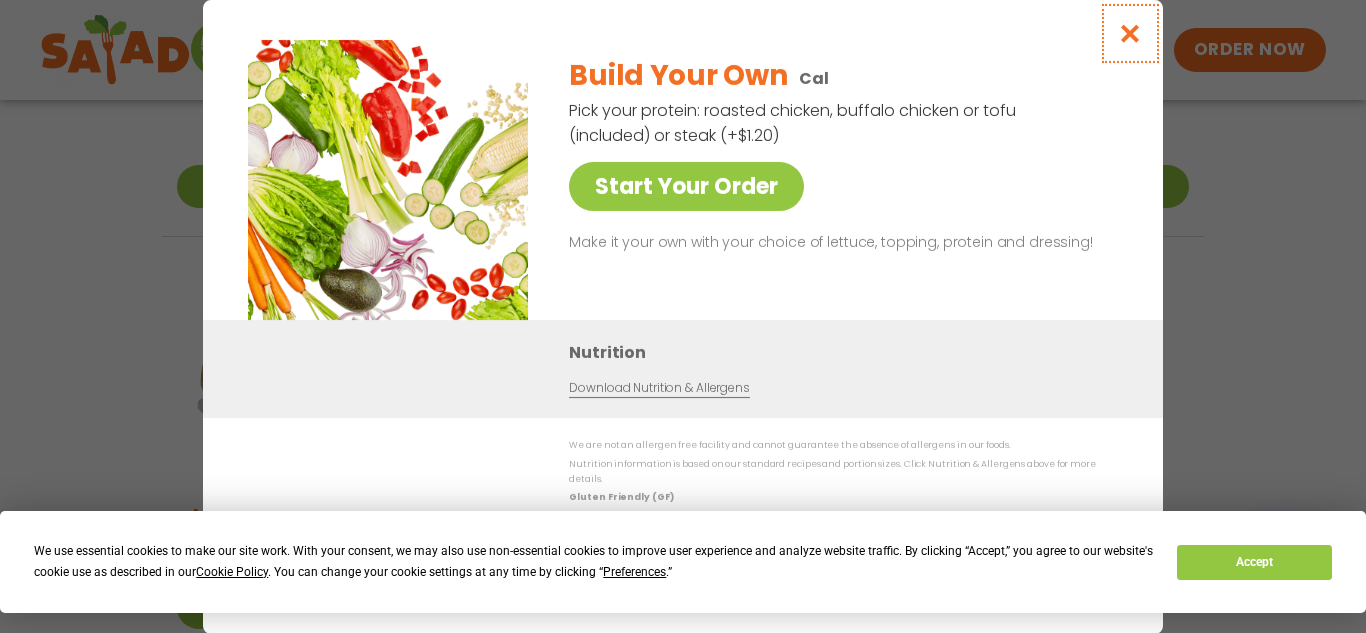 click at bounding box center [1130, 33] 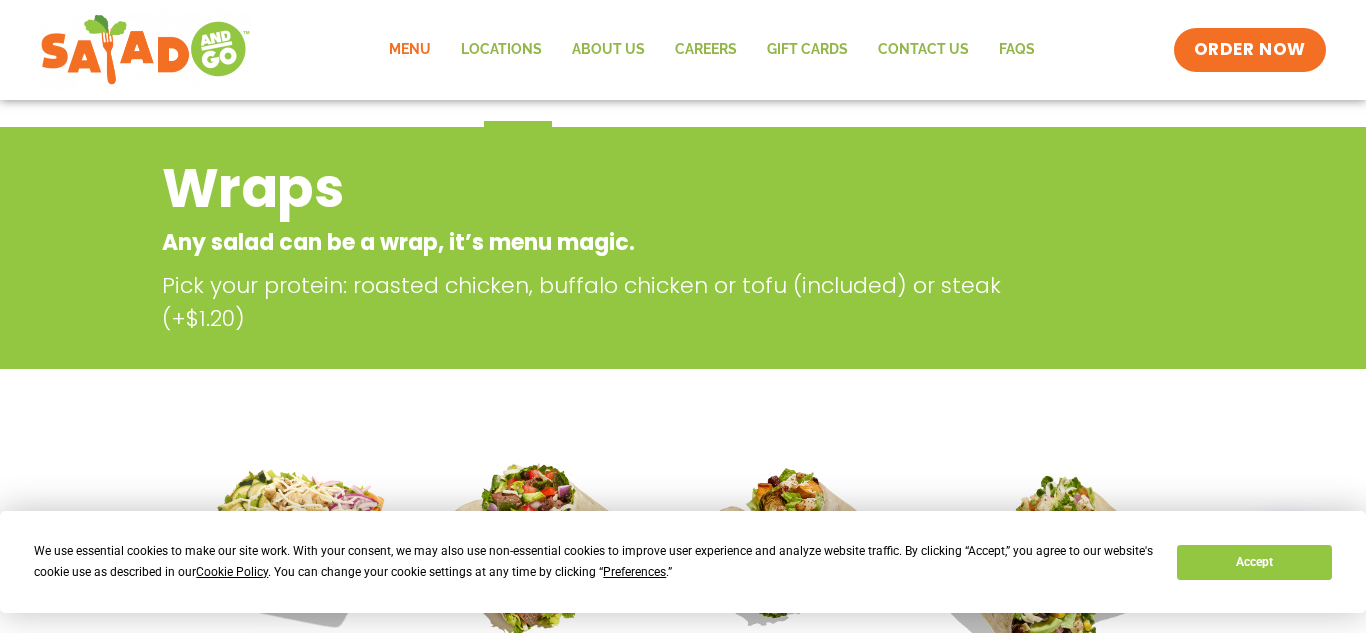 scroll, scrollTop: 0, scrollLeft: 0, axis: both 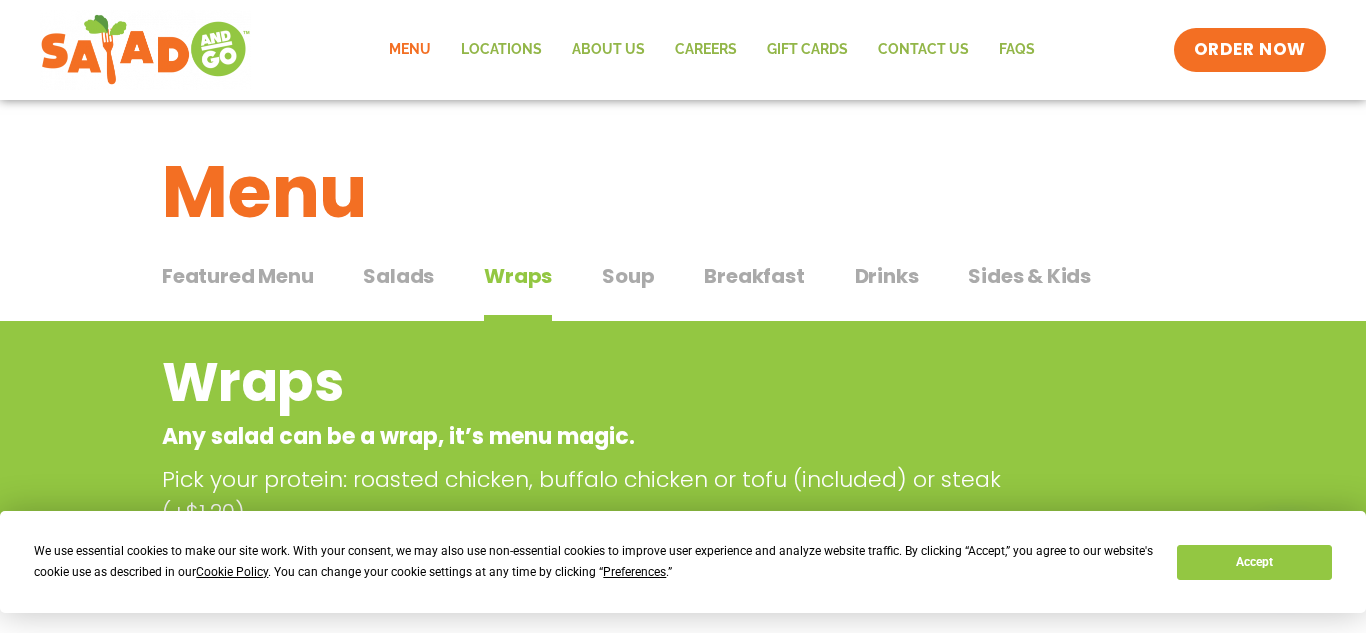 click on "Salads" at bounding box center [398, 276] 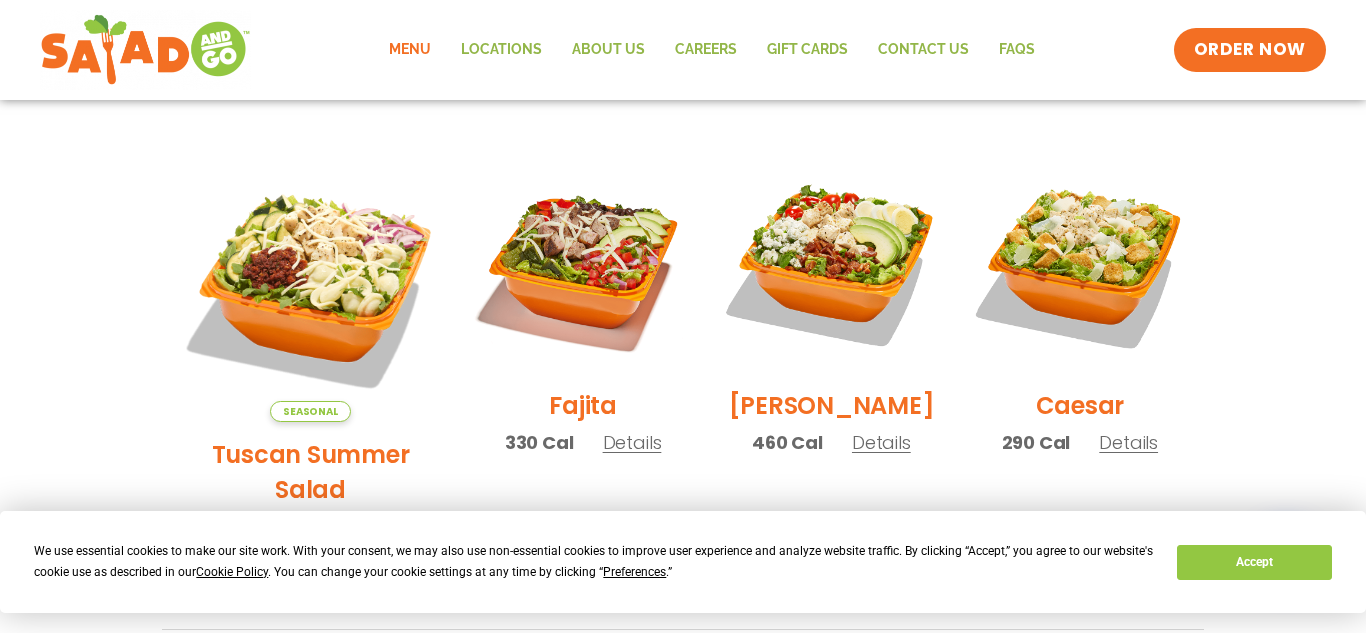 scroll, scrollTop: 510, scrollLeft: 0, axis: vertical 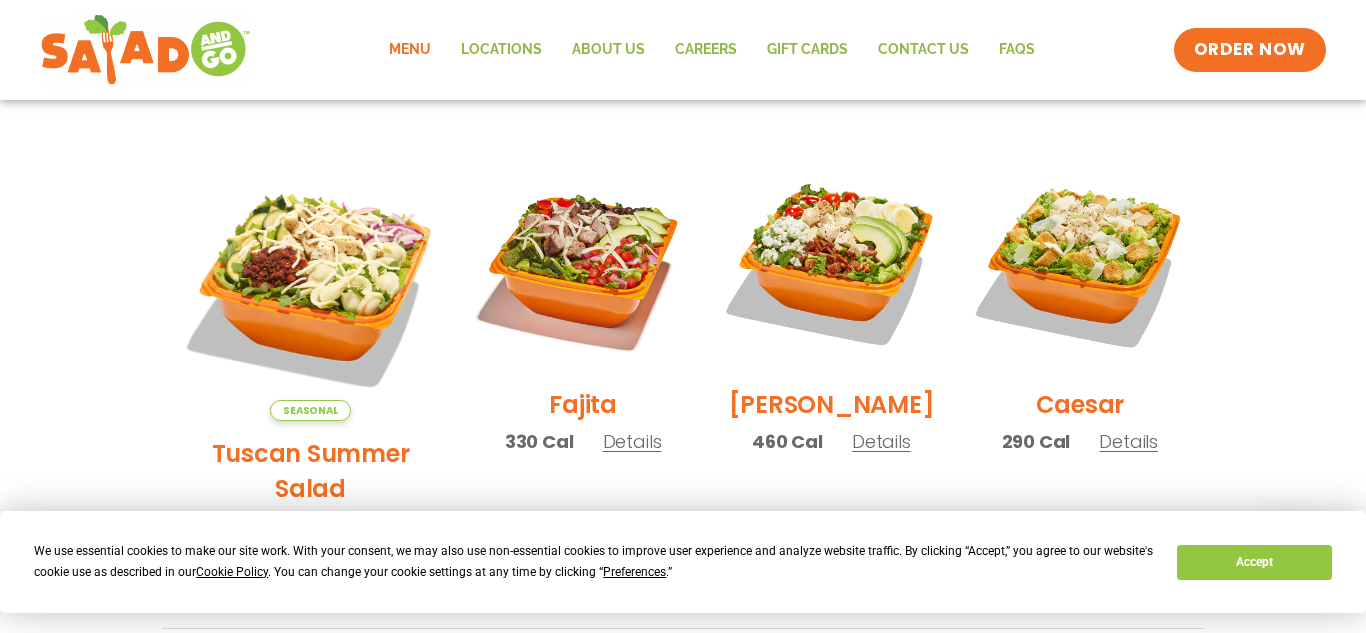 click on "Details" at bounding box center [632, 441] 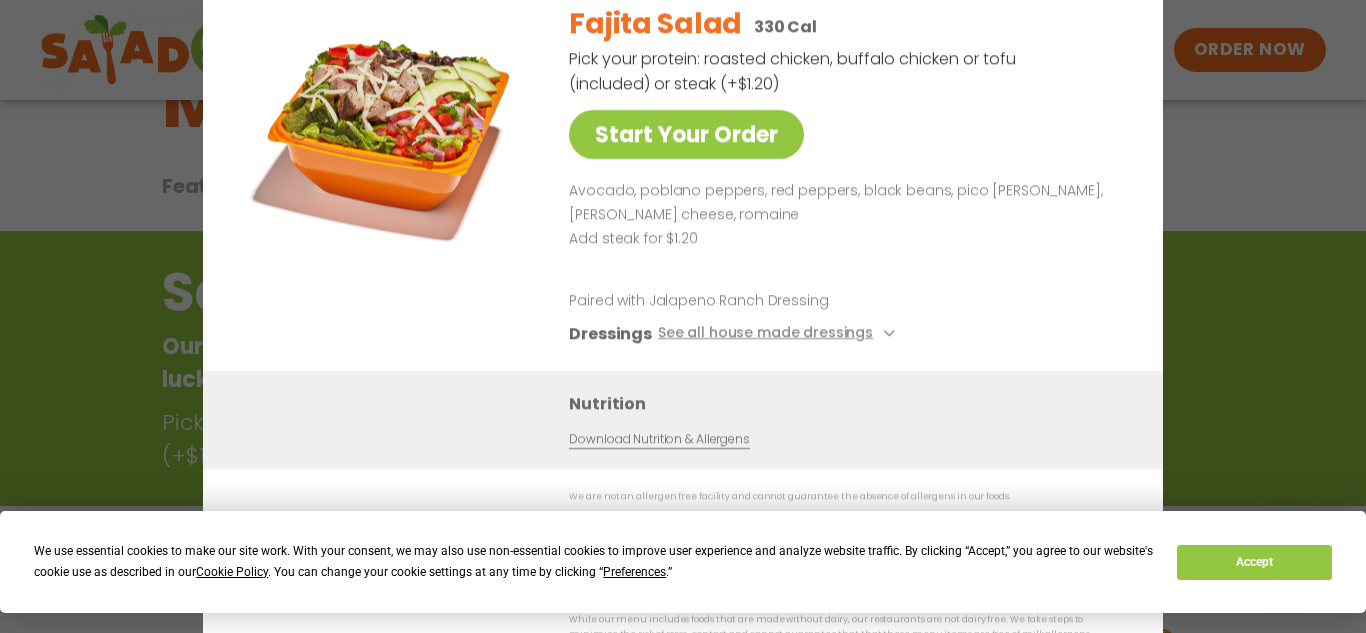 scroll, scrollTop: 0, scrollLeft: 0, axis: both 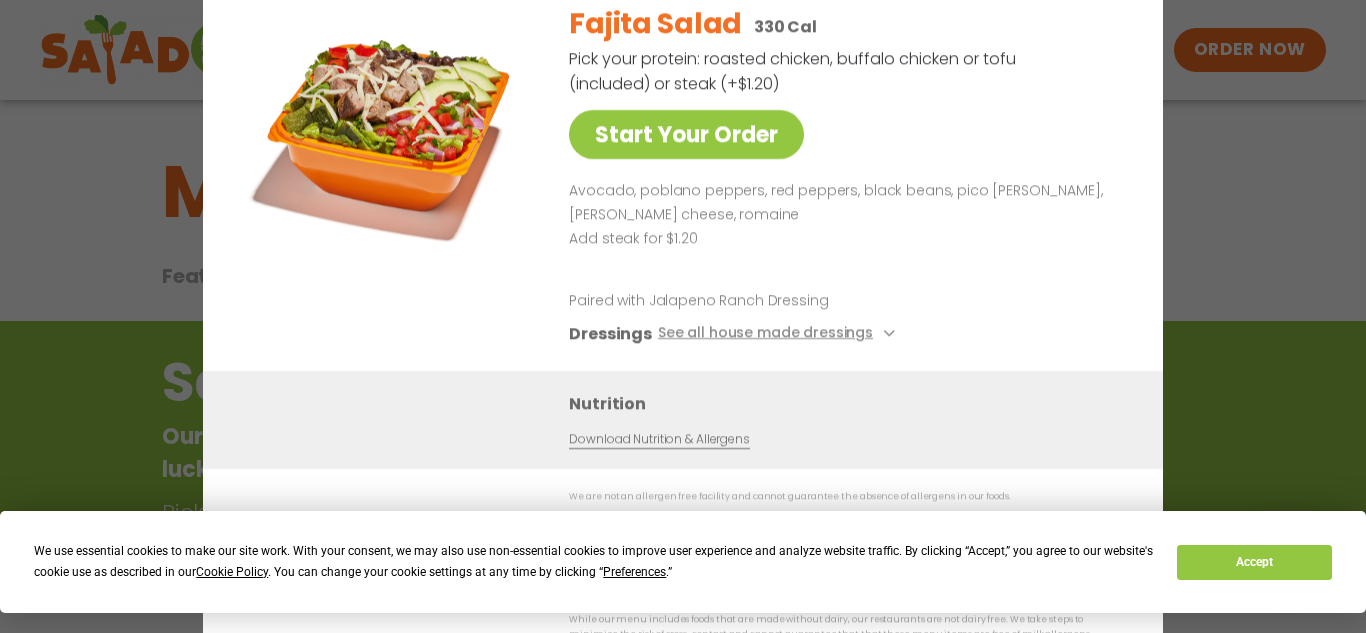 click on "Fajita Salad  330 Cal  Pick your protein: roasted chicken, buffalo chicken or tofu (included) or steak (+$1.20)   Start Your Order Avocado, poblano peppers, red peppers, black beans, pico de gallo, pepper jack cheese, romaine Add steak for $1.20   Paired with Jalapeno Ranch Dressing Dressings   See all house made dressings    Balsamic Vinaigrette GF DF V   BBQ Ranch GF   Caesar GF   Creamy Blue Cheese GF   Creamy Greek GF   Jalapeño Ranch GF   Ranch GF   Thai Peanut GF DF" at bounding box center [842, 179] 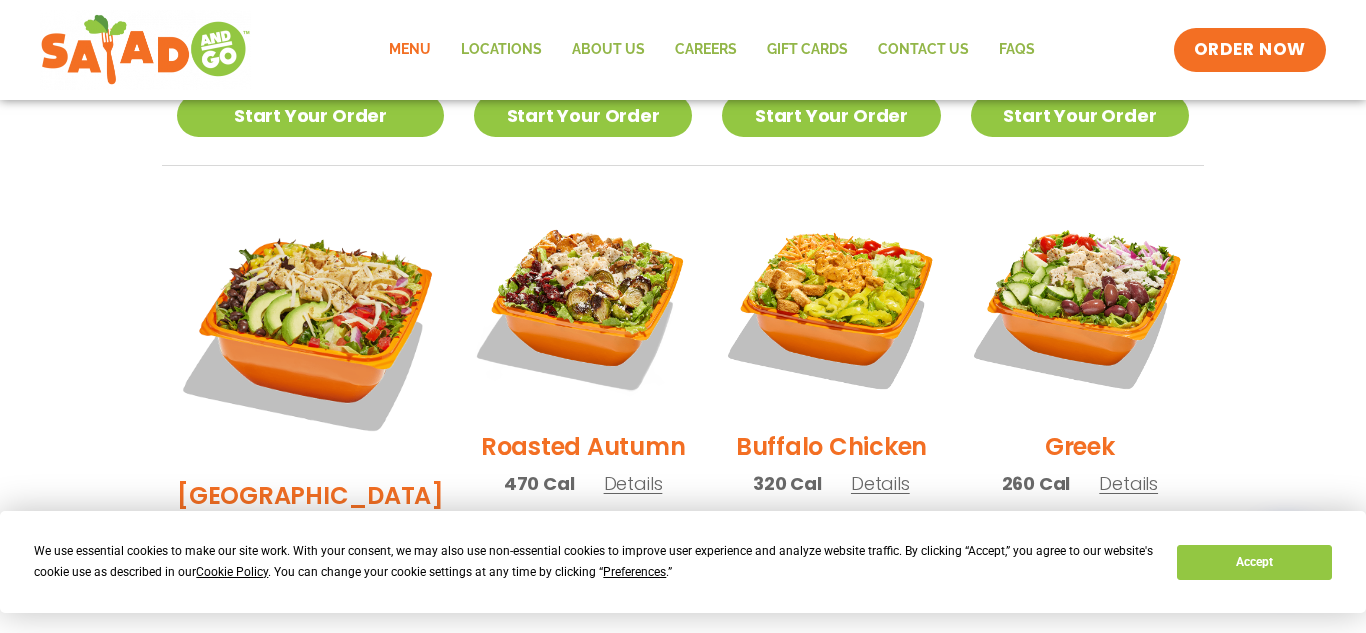 scroll, scrollTop: 974, scrollLeft: 0, axis: vertical 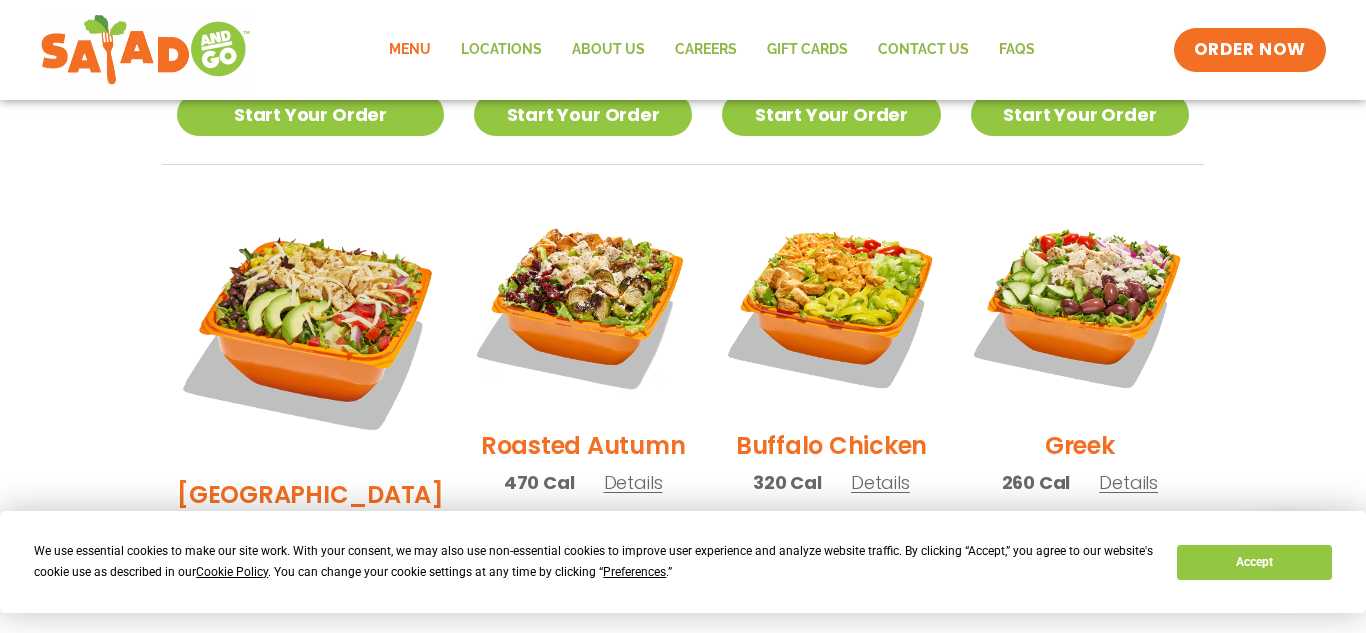 click on "Details" at bounding box center [359, 531] 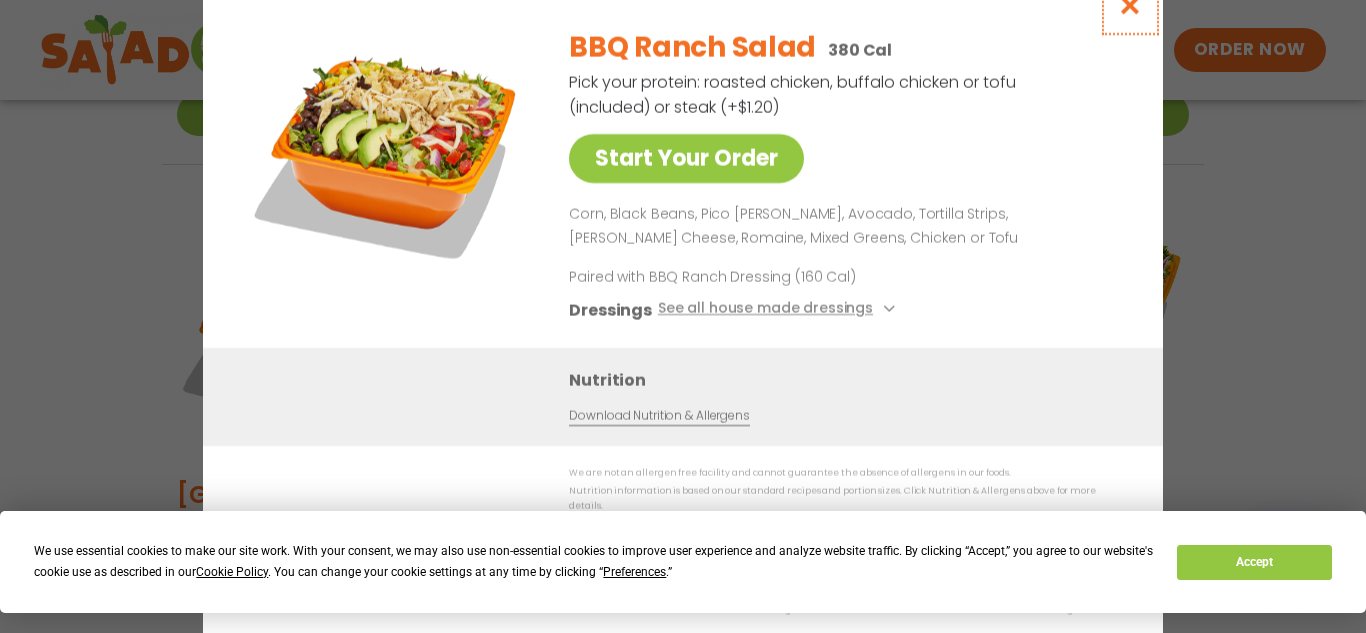 click at bounding box center [1130, 5] 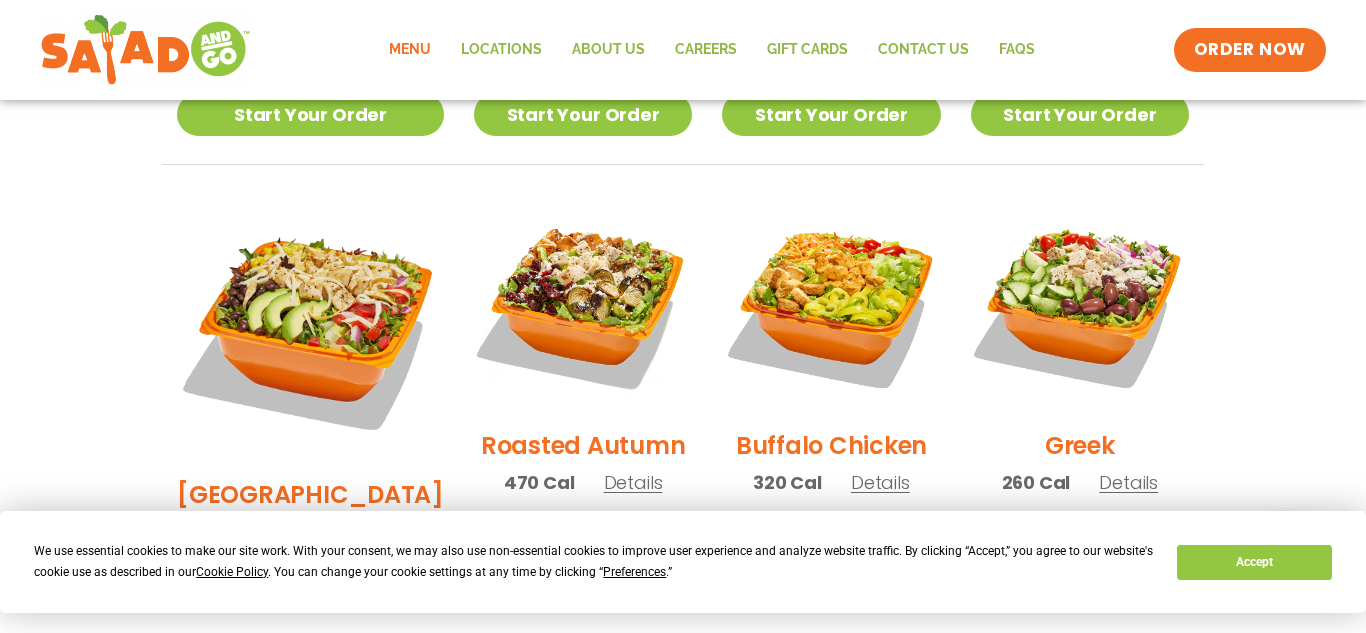 click on "Details" at bounding box center (633, 482) 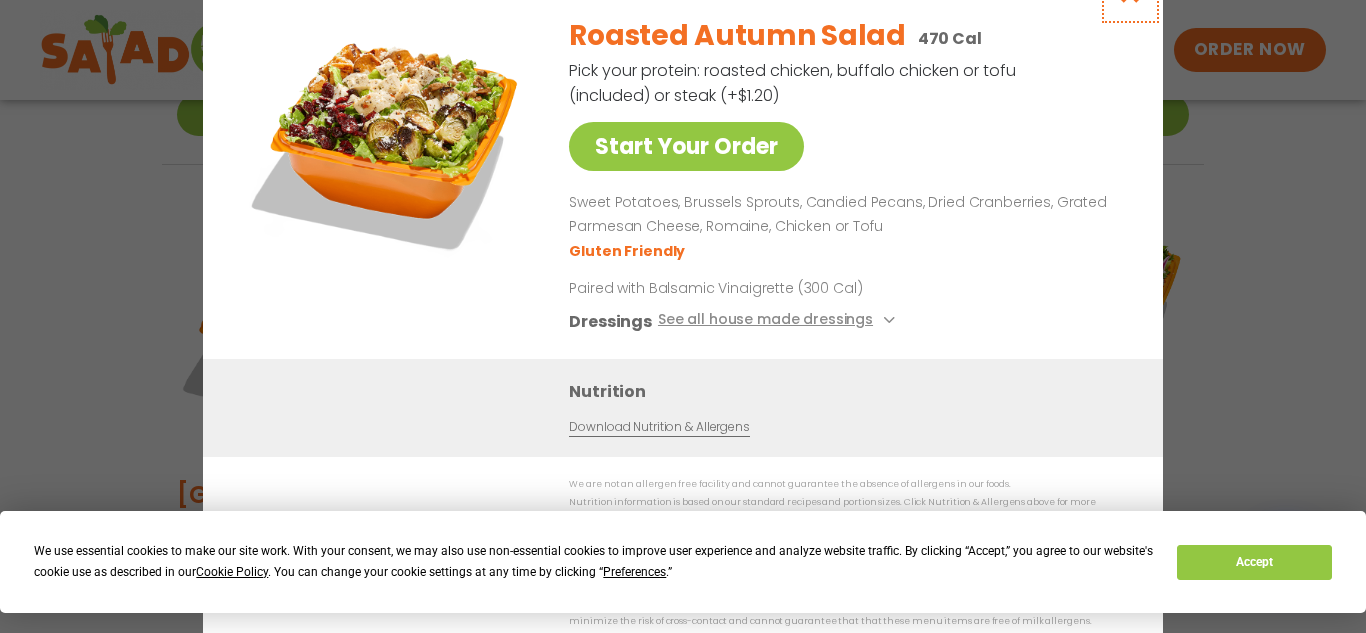 click at bounding box center (1130, -7) 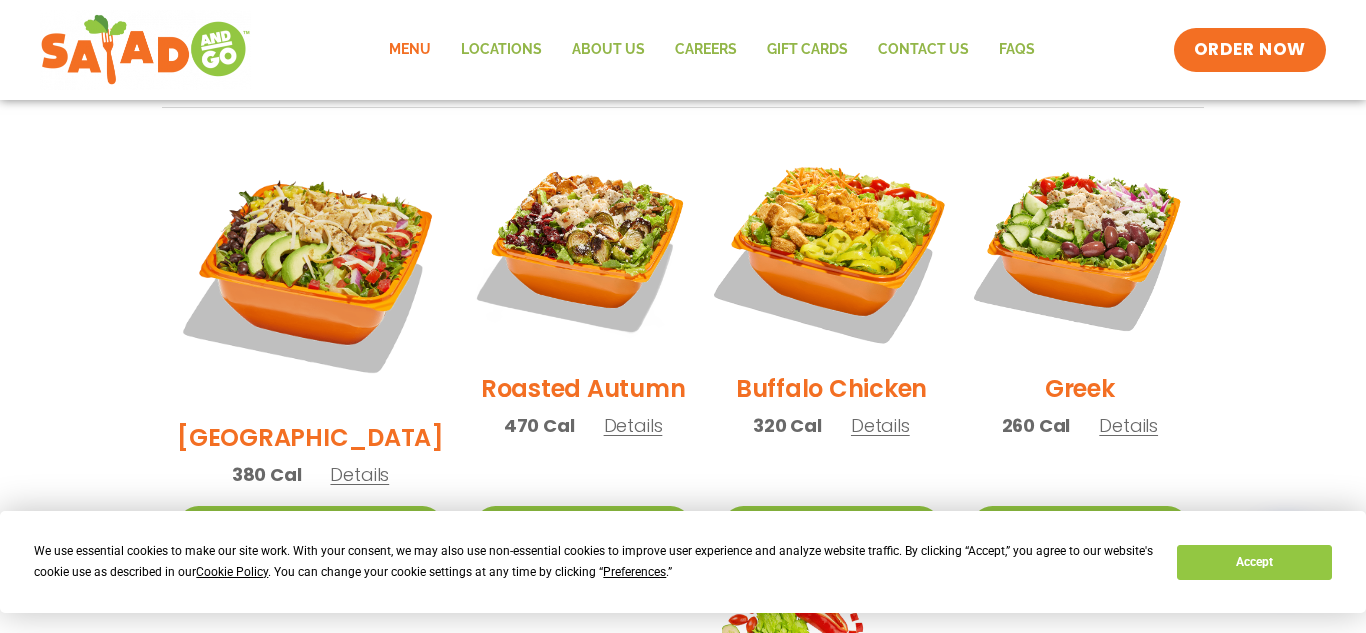 scroll, scrollTop: 1036, scrollLeft: 0, axis: vertical 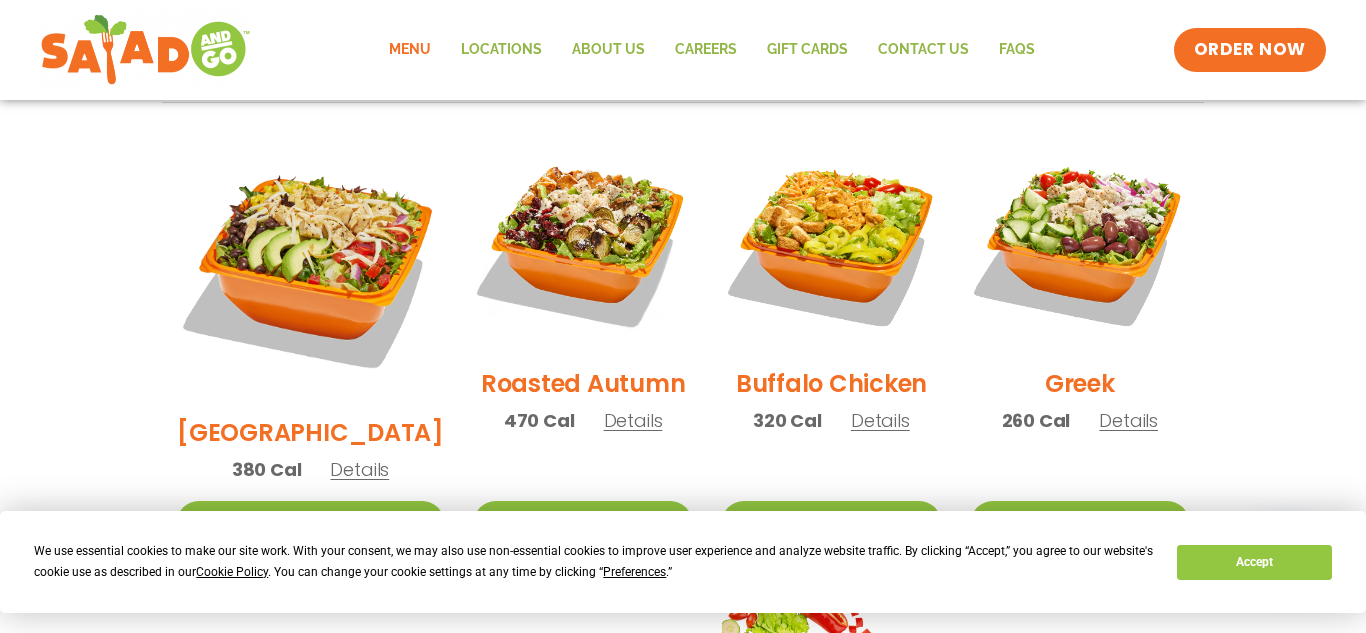 click on "Details" at bounding box center (880, 420) 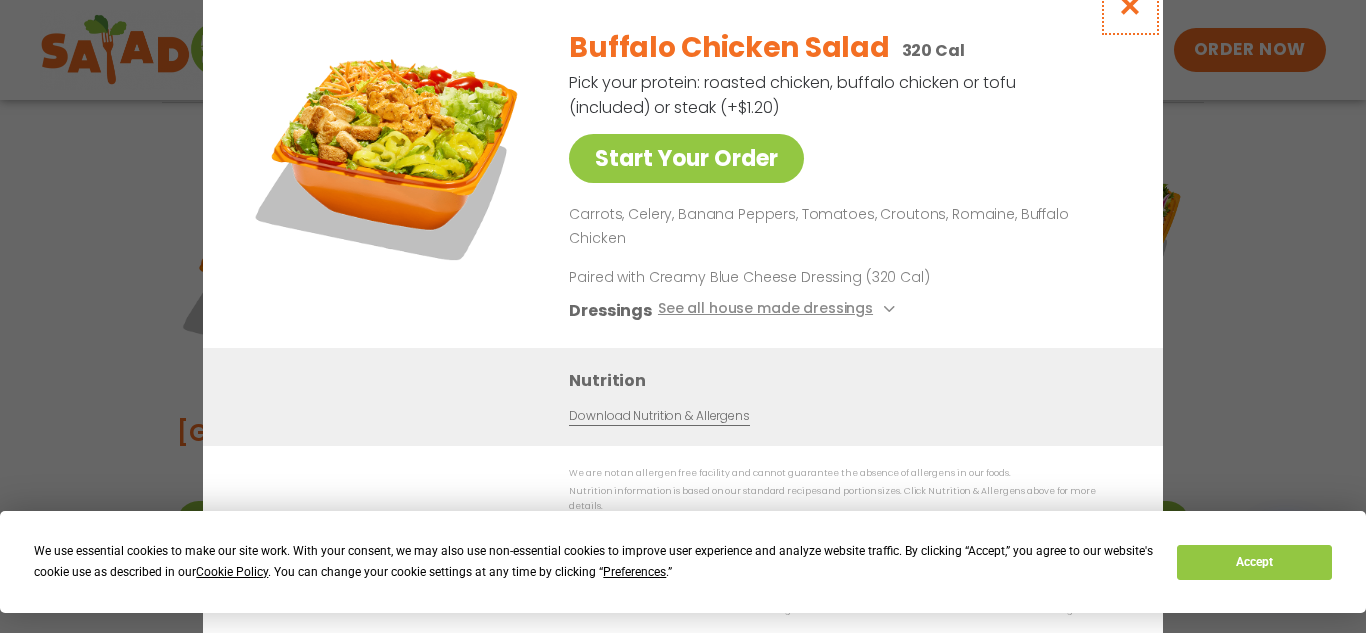 click at bounding box center [1130, 5] 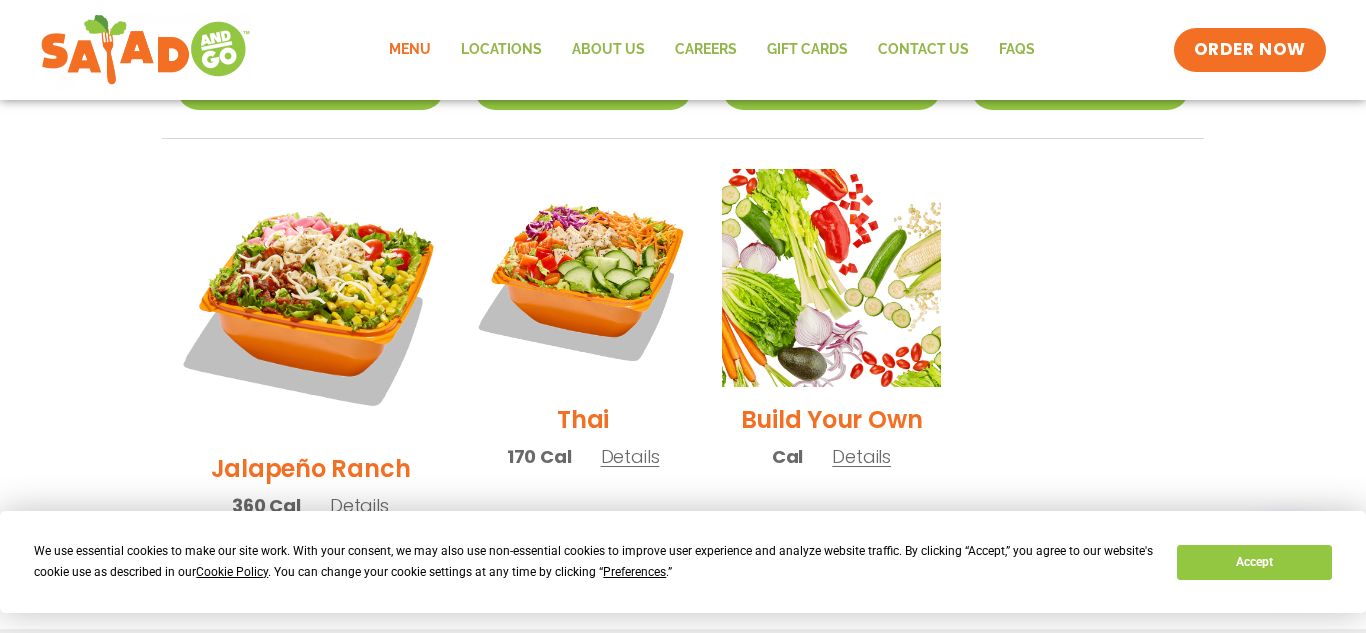 scroll, scrollTop: 1471, scrollLeft: 0, axis: vertical 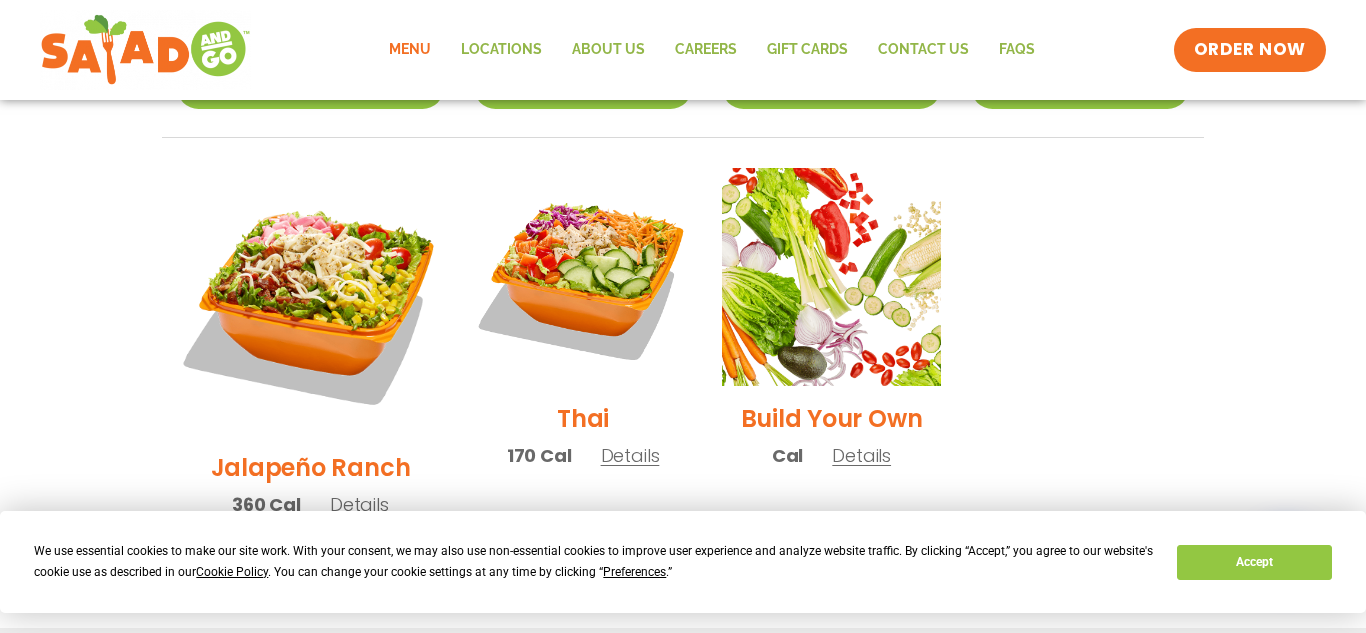 click on "Details" at bounding box center [359, 504] 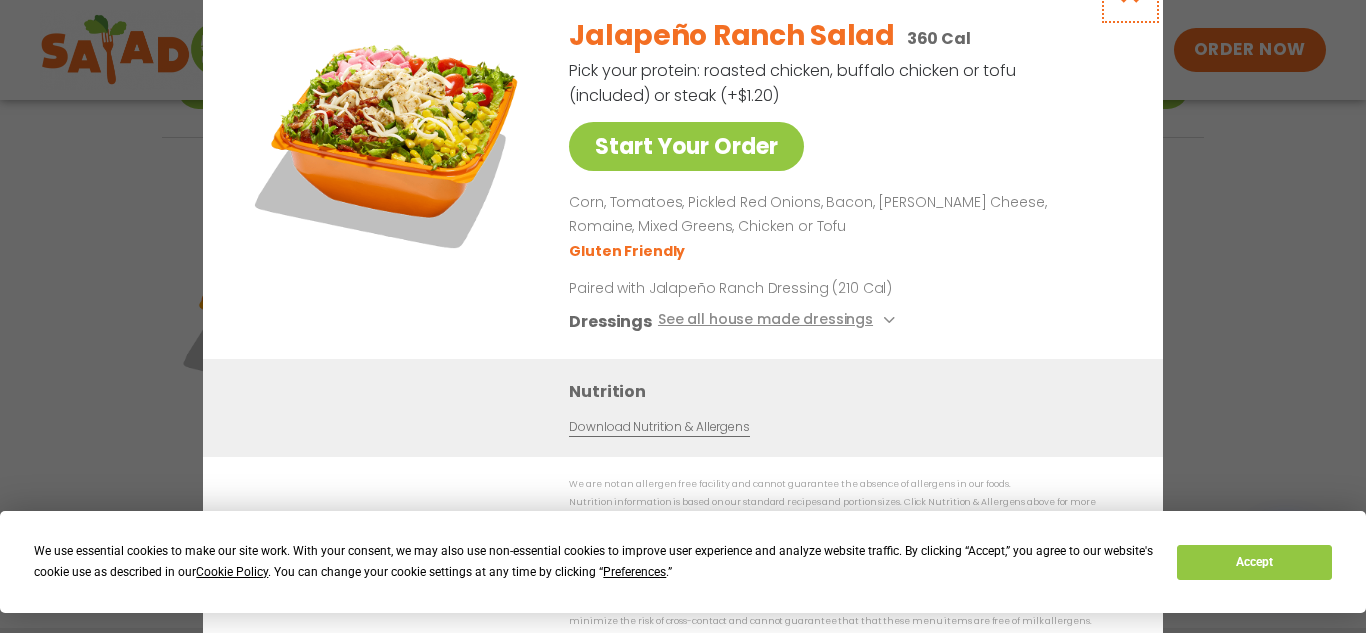 click at bounding box center [1130, -7] 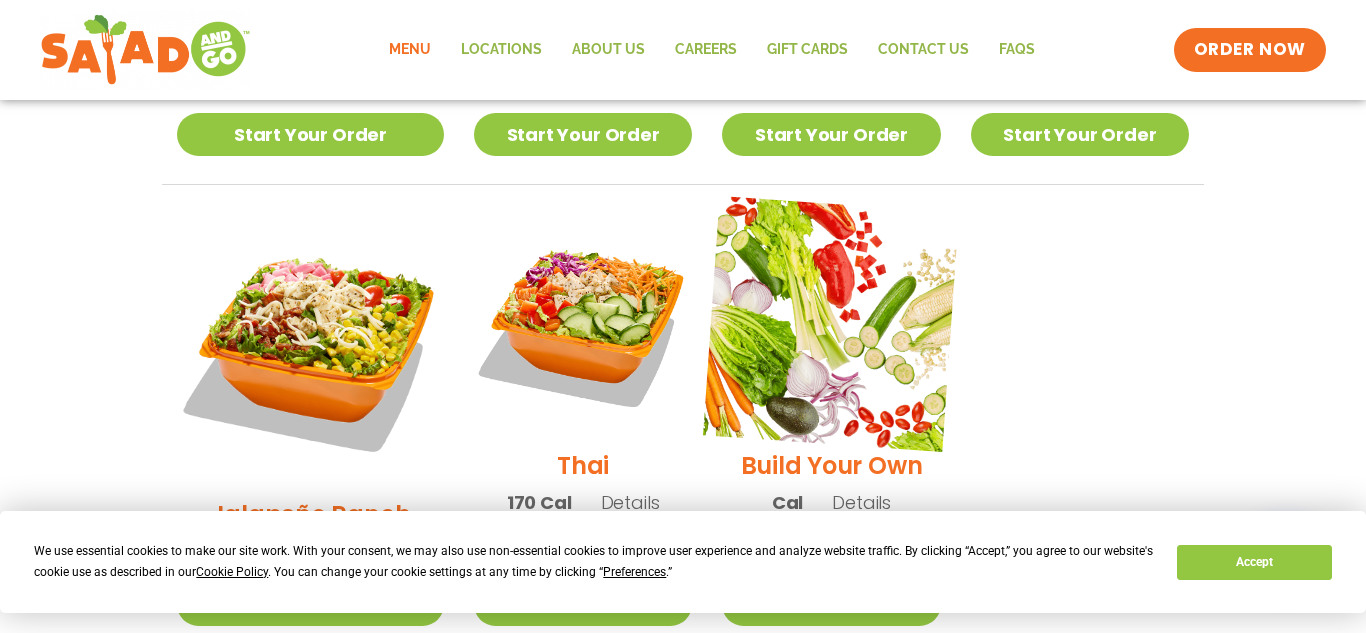 scroll, scrollTop: 1427, scrollLeft: 0, axis: vertical 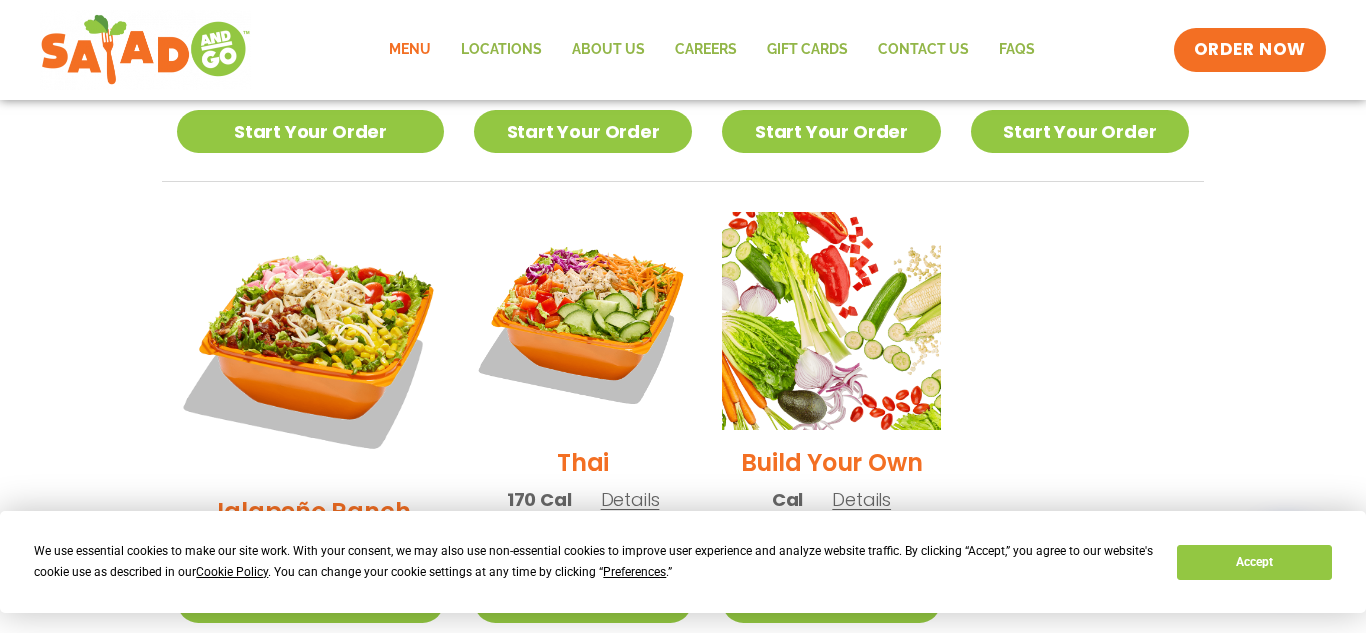 click on "Details" at bounding box center (630, 499) 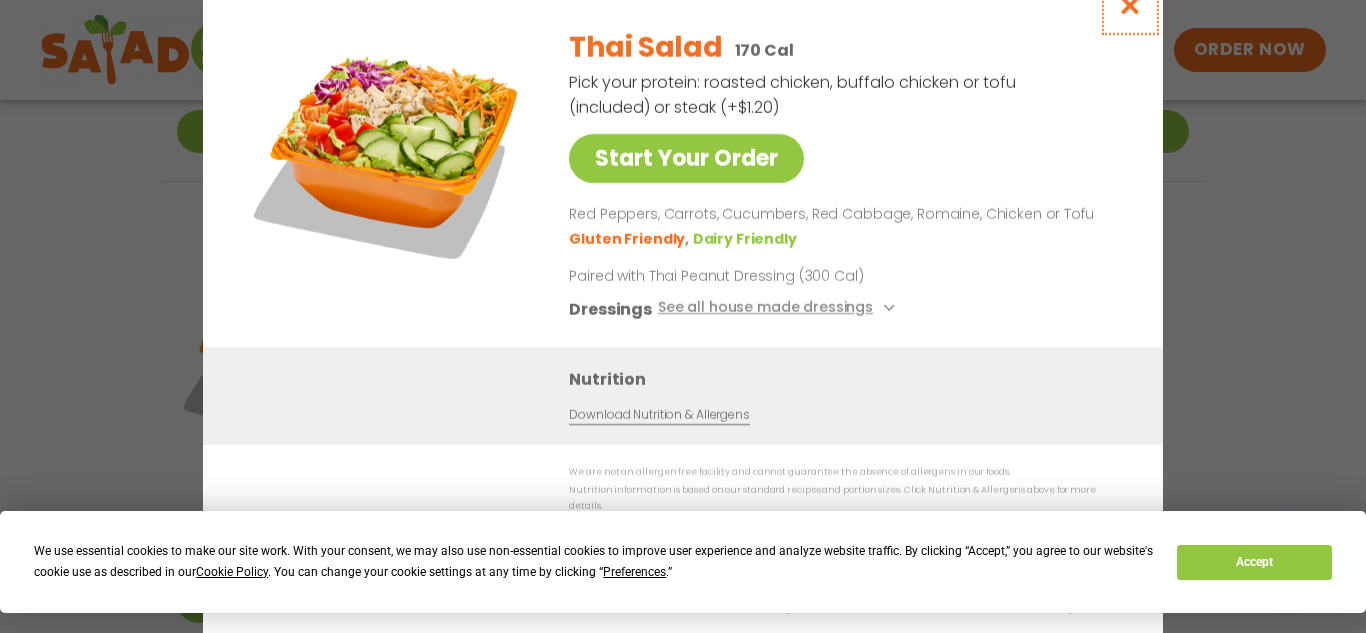 click at bounding box center [1130, 5] 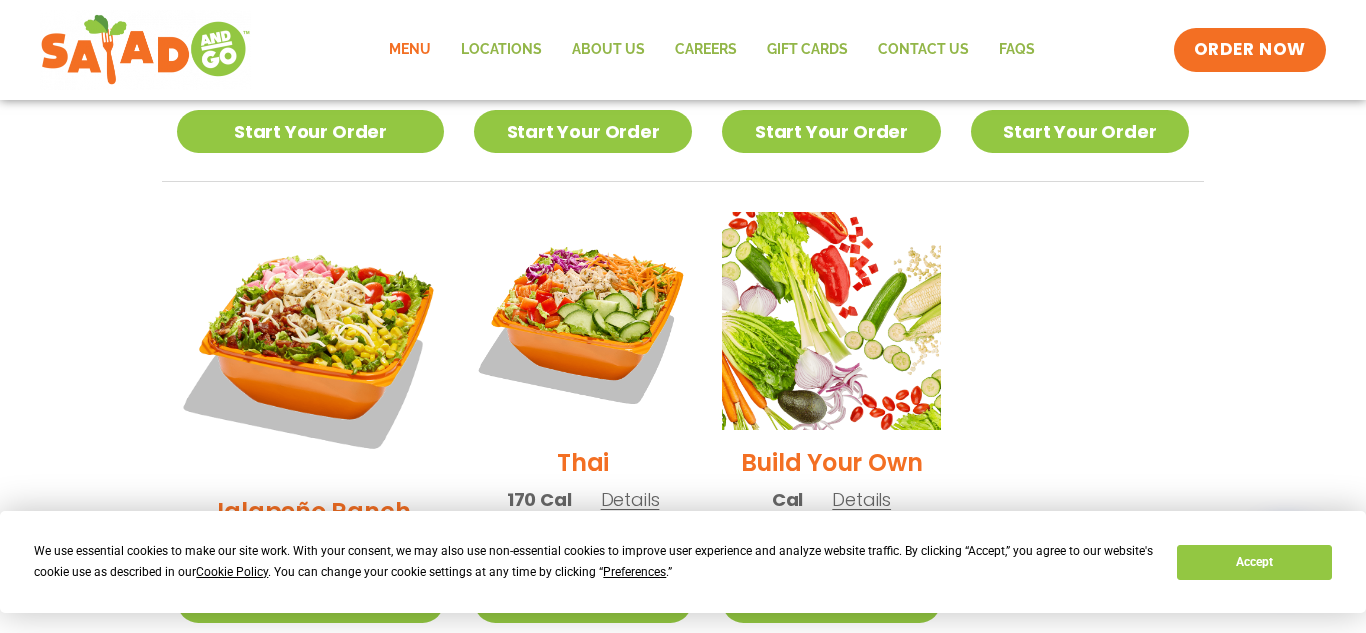 scroll, scrollTop: 1337, scrollLeft: 0, axis: vertical 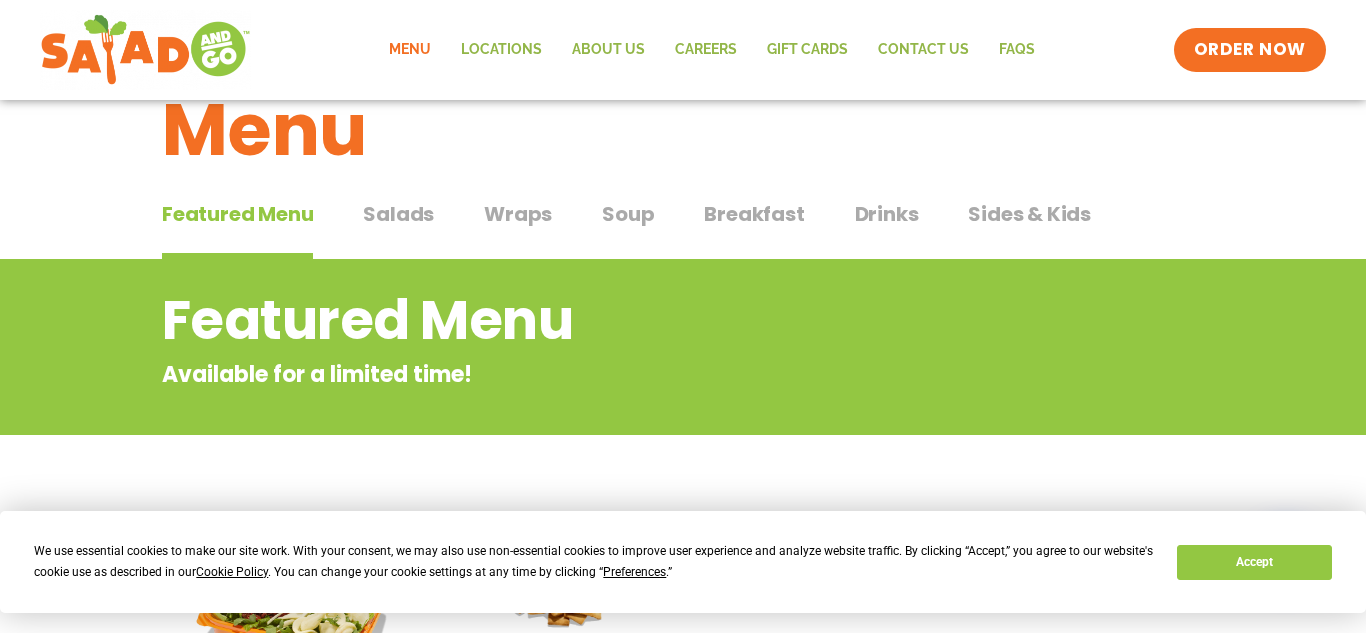 click on "Soup" at bounding box center [628, 214] 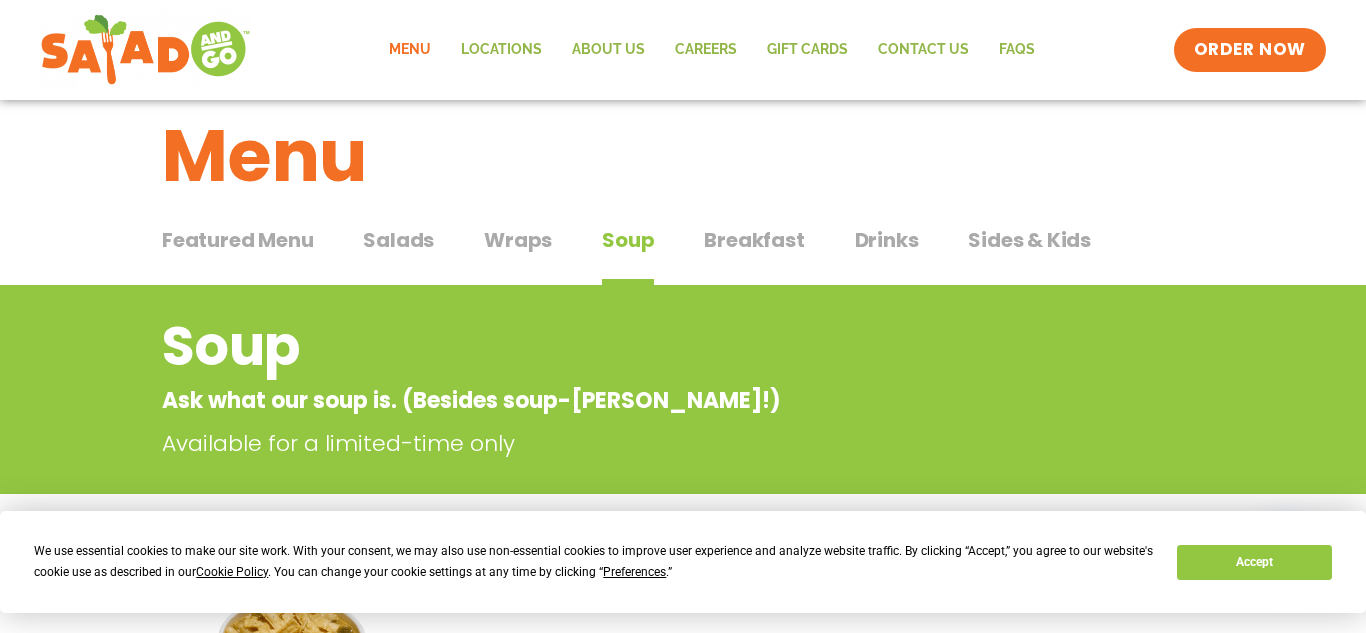 scroll, scrollTop: 0, scrollLeft: 0, axis: both 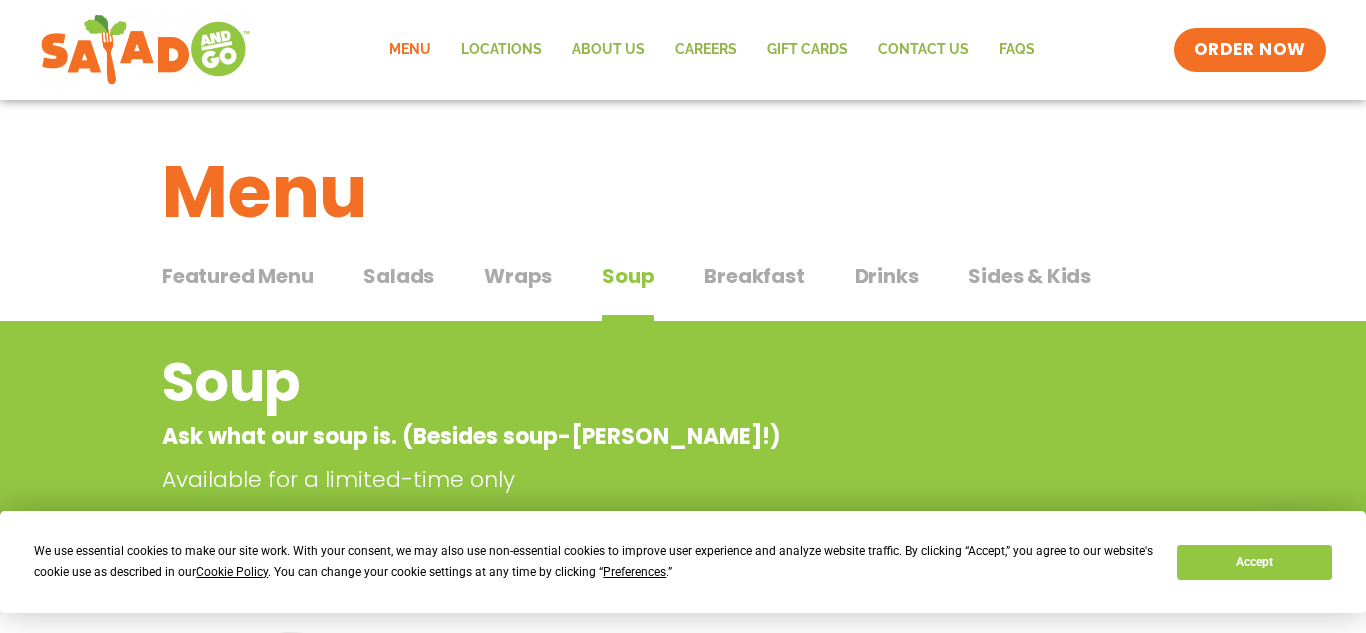 click on "Wraps" at bounding box center [518, 276] 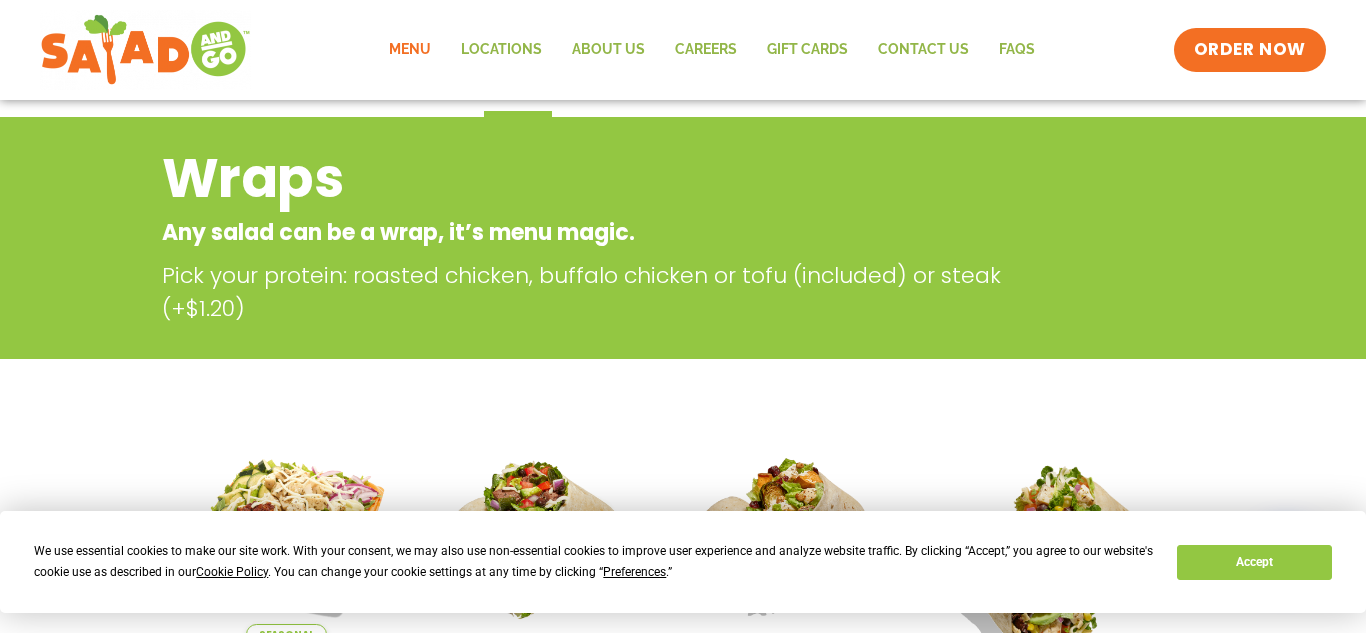 scroll, scrollTop: 0, scrollLeft: 0, axis: both 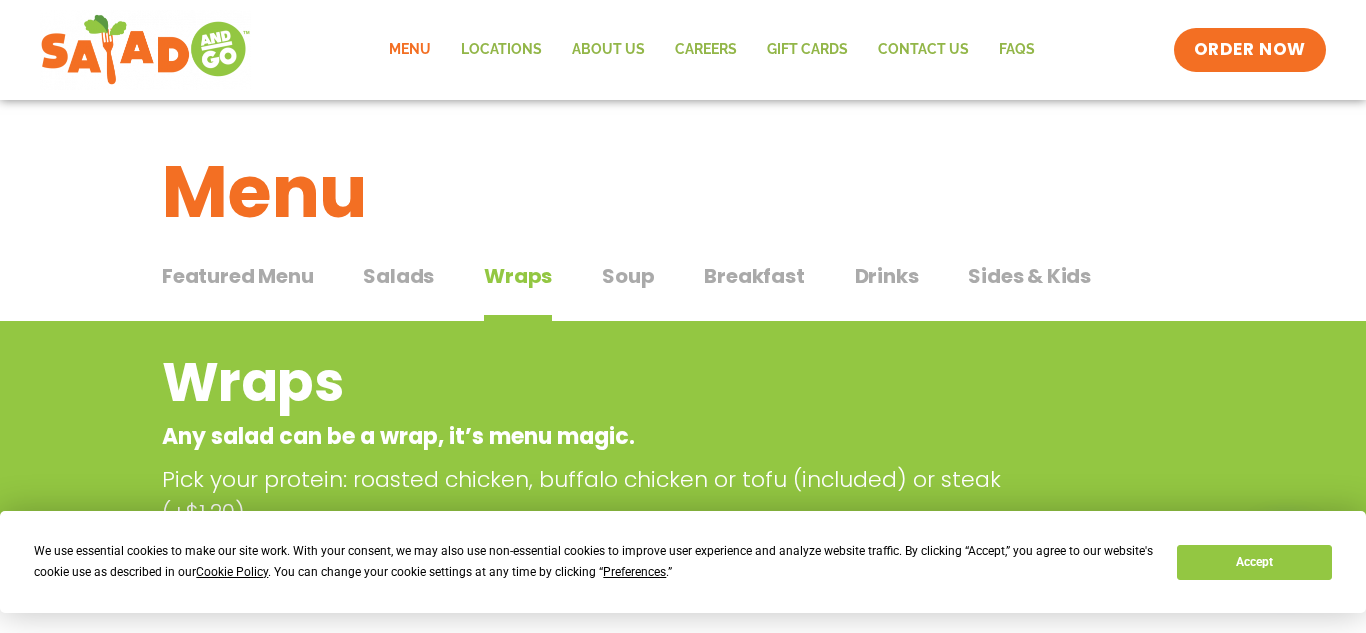 click on "Soup" at bounding box center [628, 276] 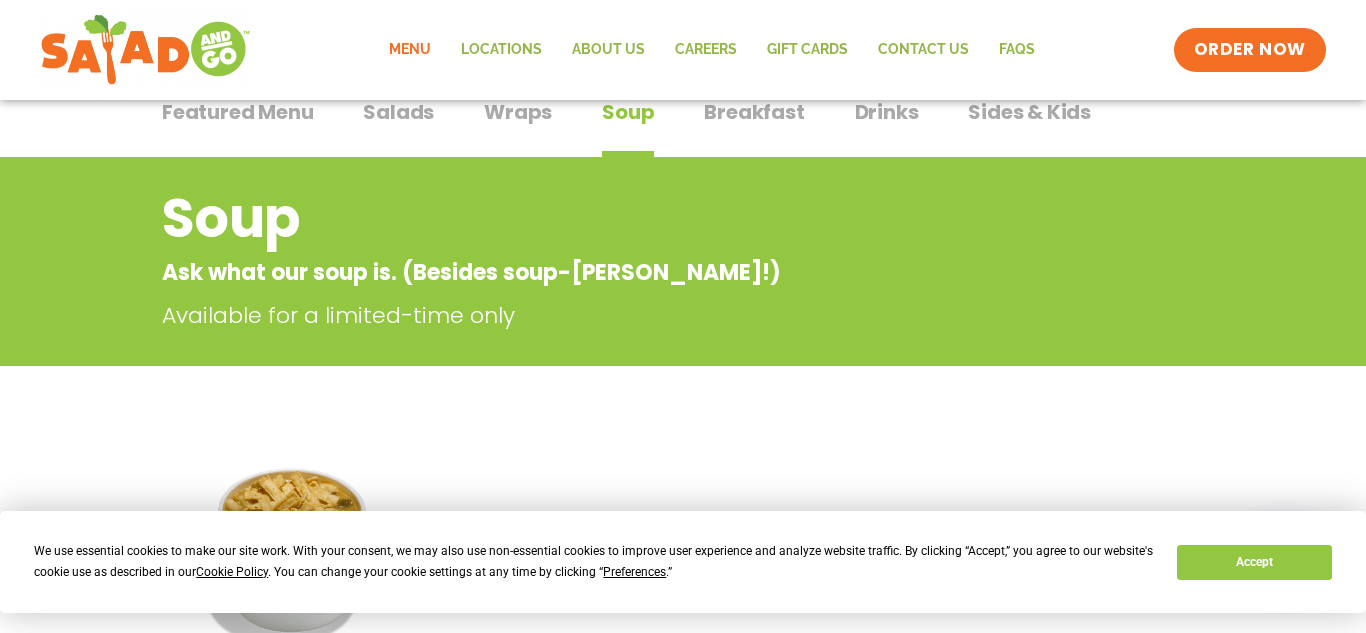 scroll, scrollTop: 0, scrollLeft: 0, axis: both 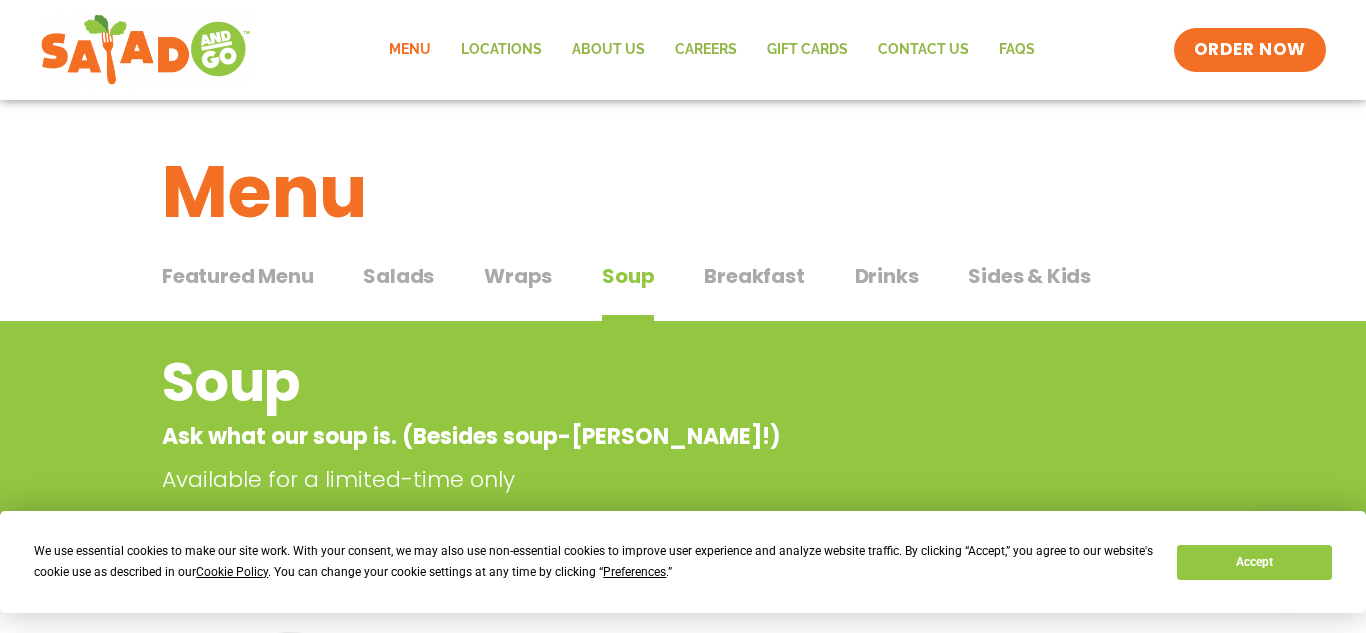 click on "Salads" at bounding box center [398, 276] 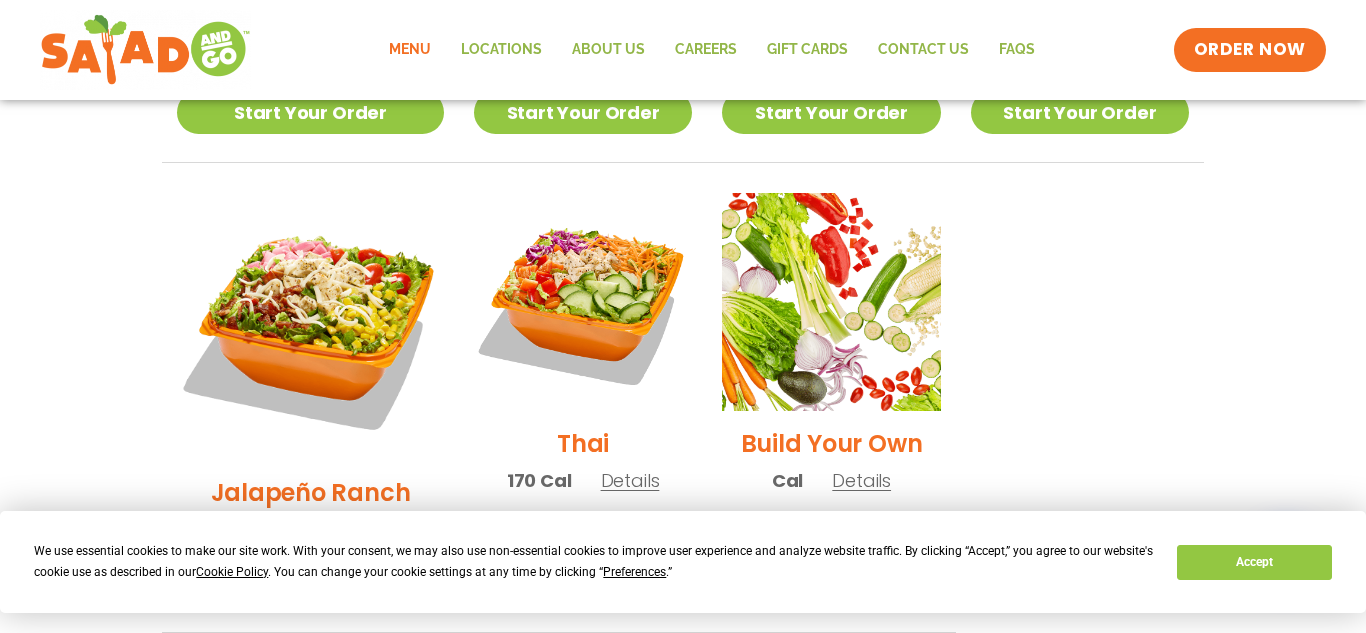 scroll, scrollTop: 1448, scrollLeft: 0, axis: vertical 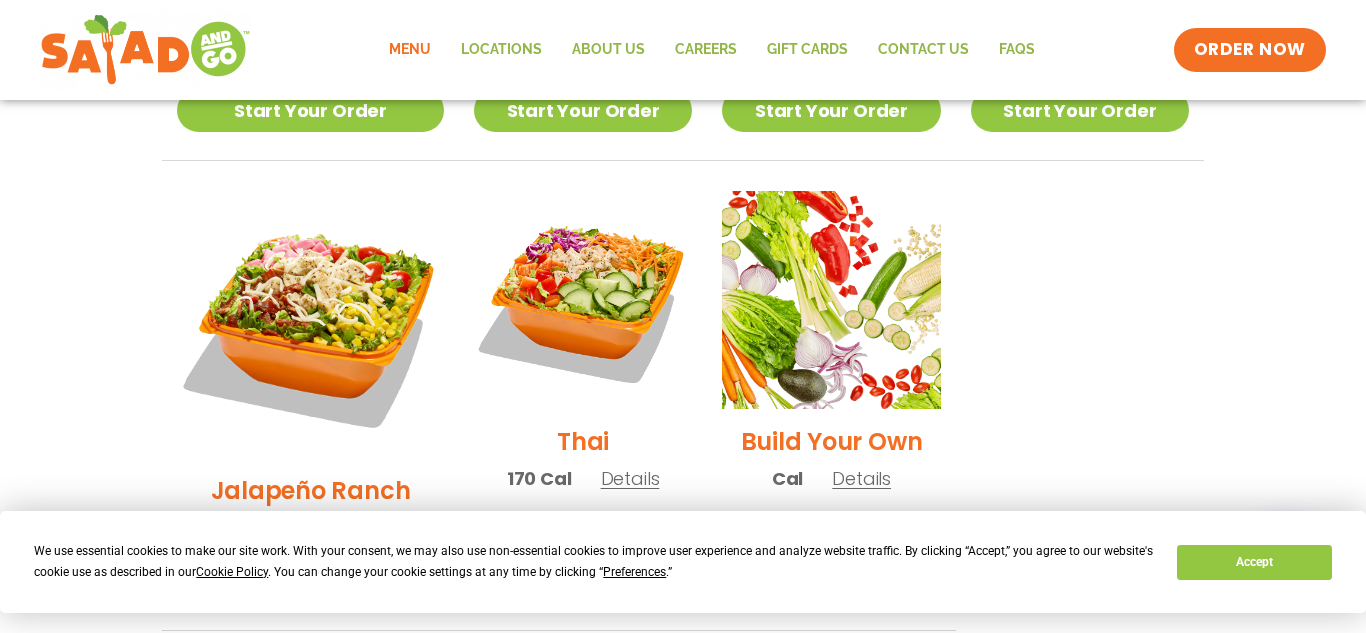 click on "Start Your Order" at bounding box center [831, 580] 